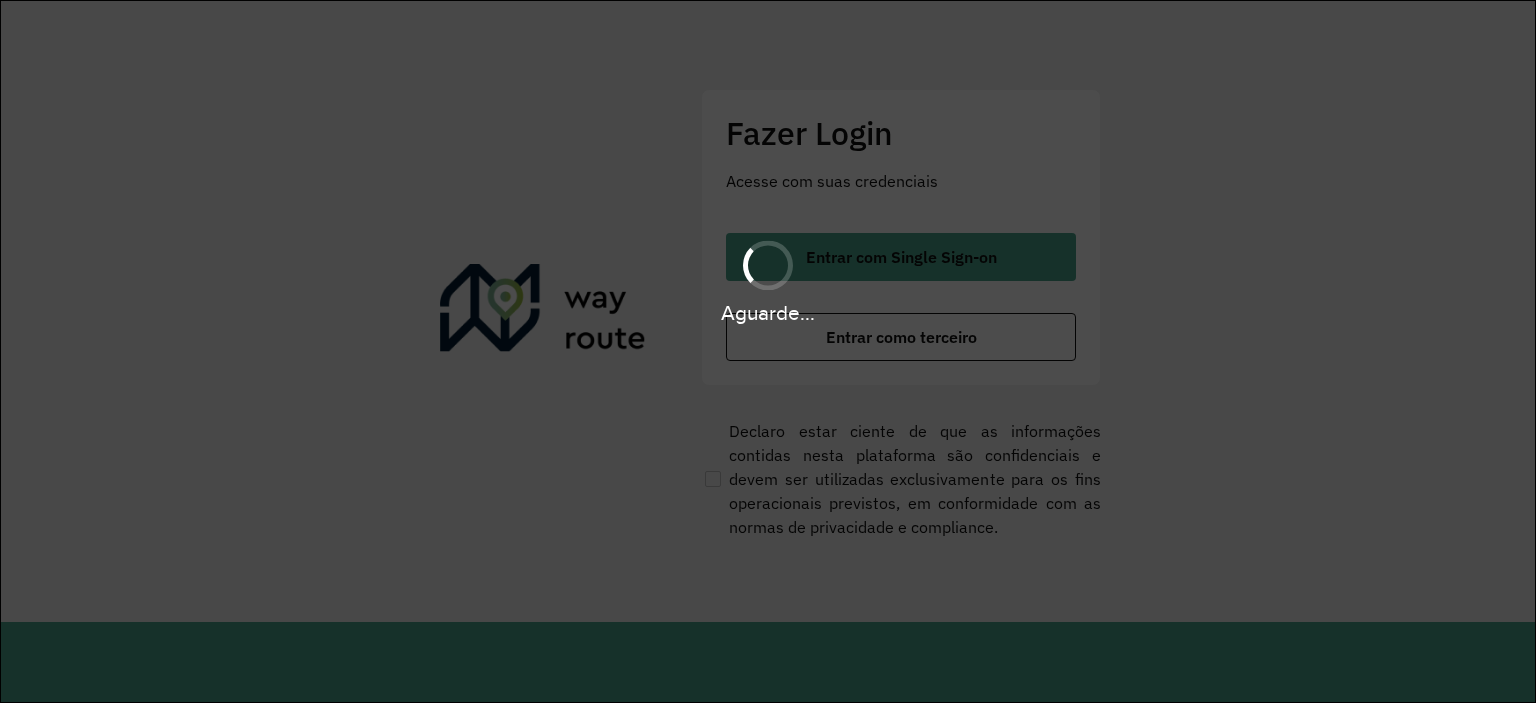 scroll, scrollTop: 0, scrollLeft: 0, axis: both 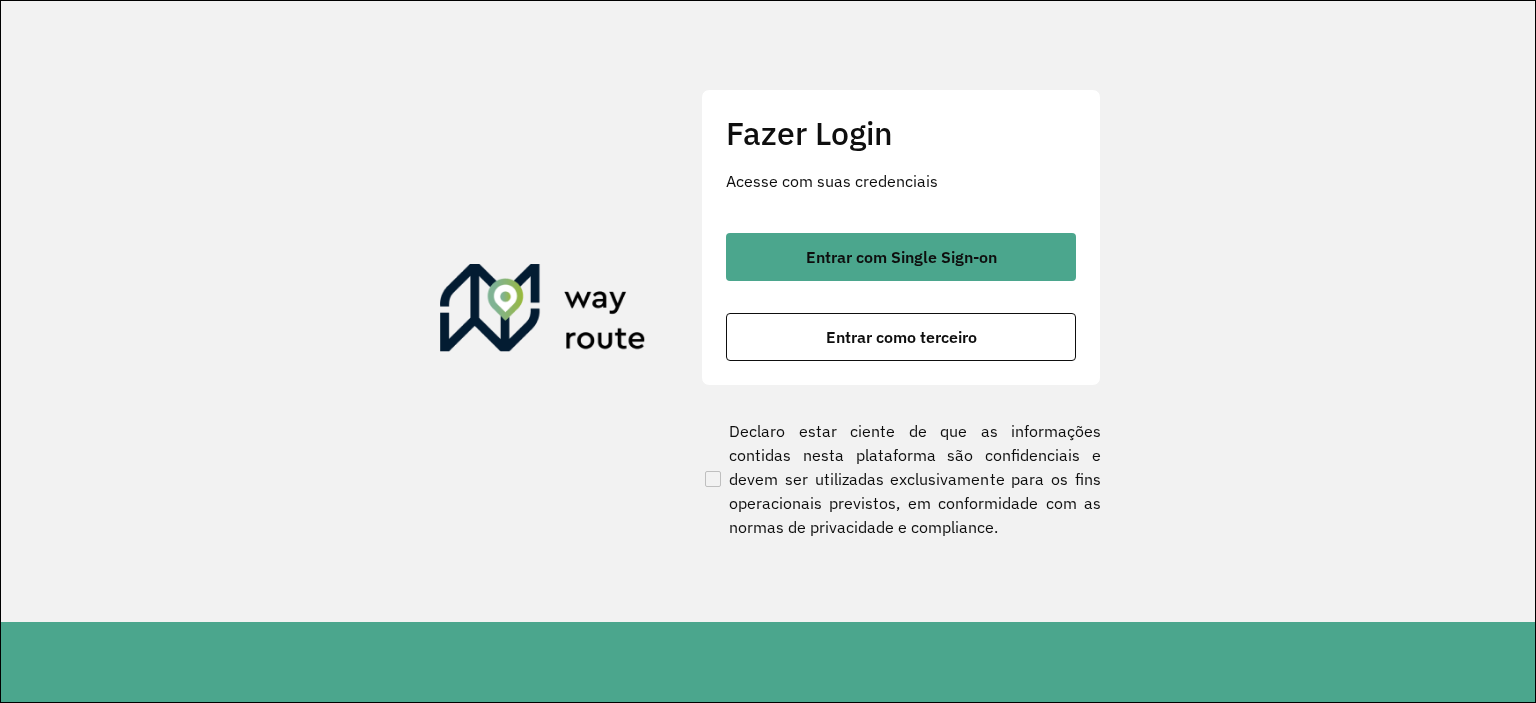 click on "Entrar com Single Sign-on" at bounding box center (901, 257) 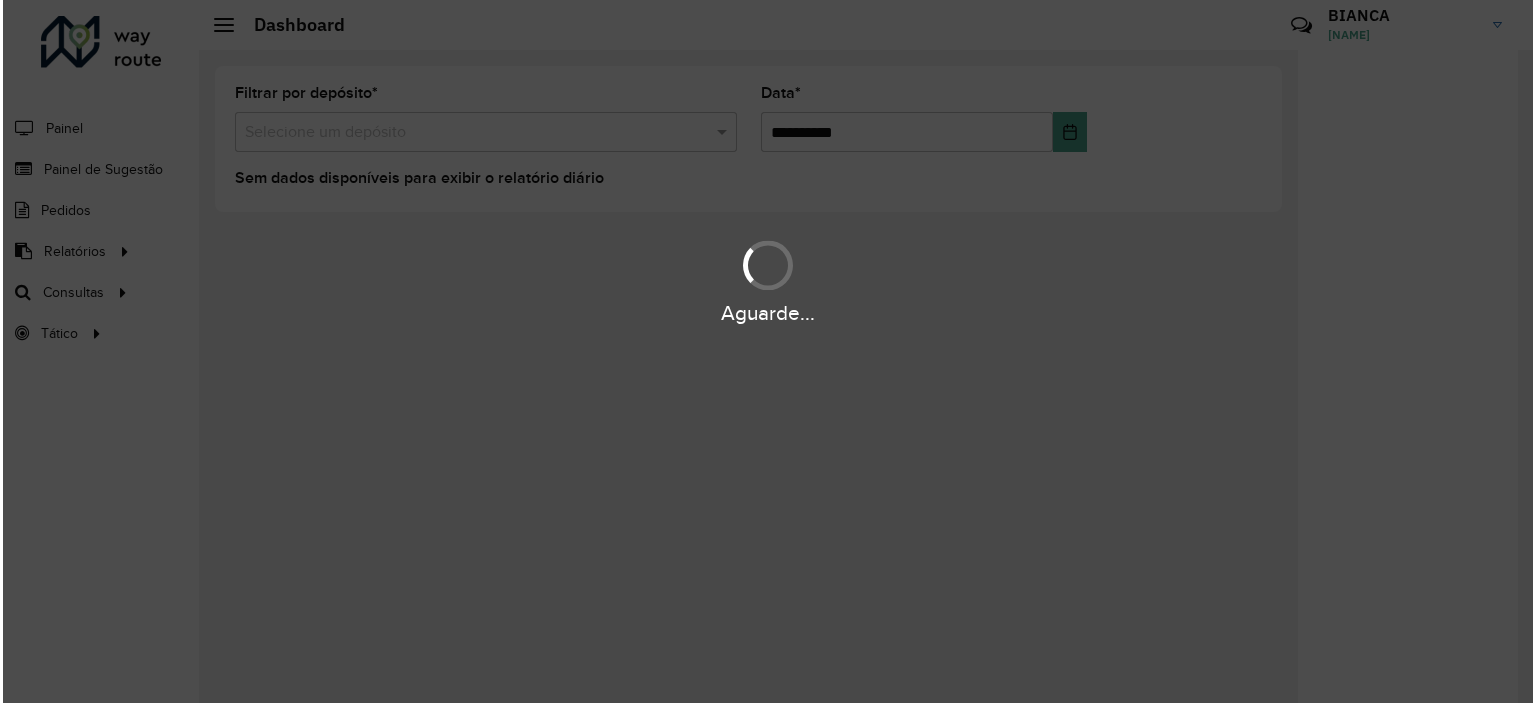 scroll, scrollTop: 0, scrollLeft: 0, axis: both 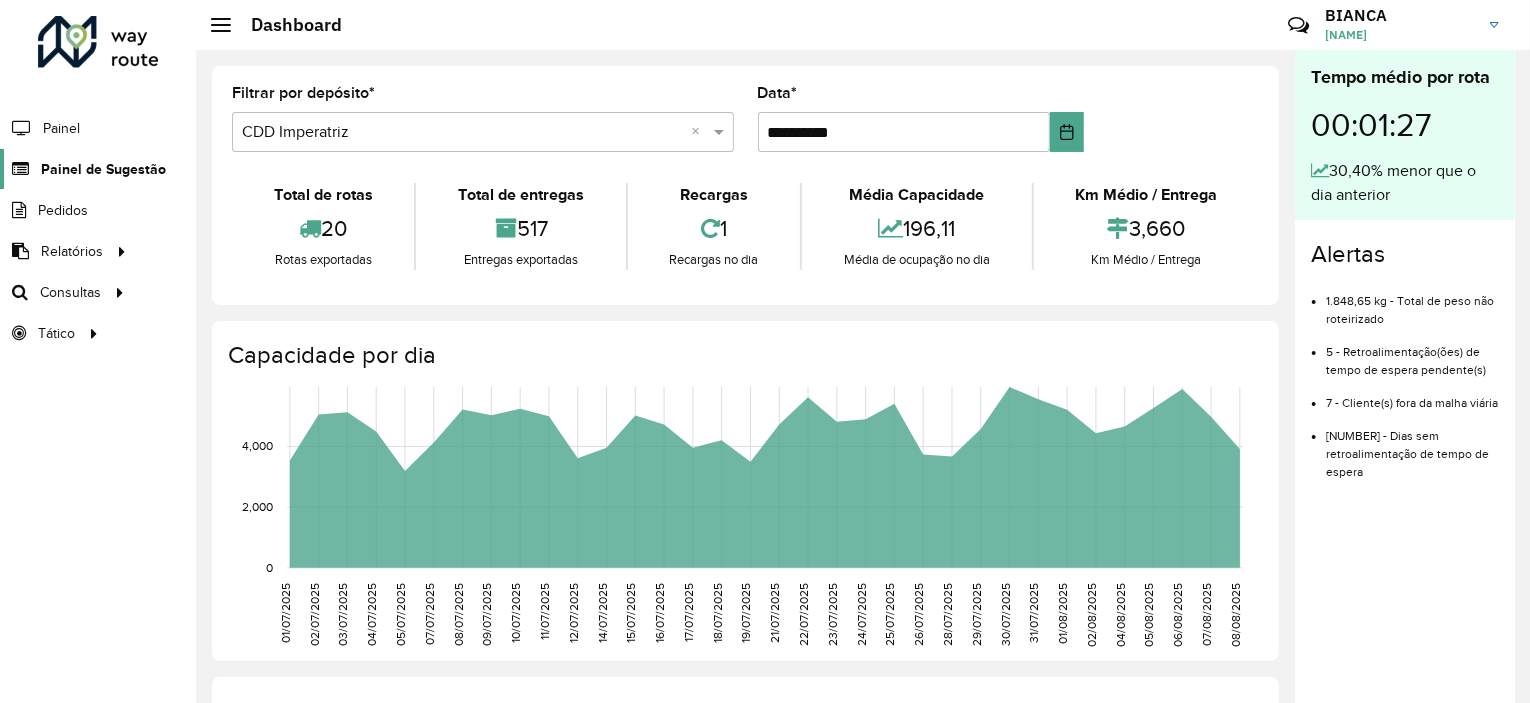 click on "Painel de Sugestão" 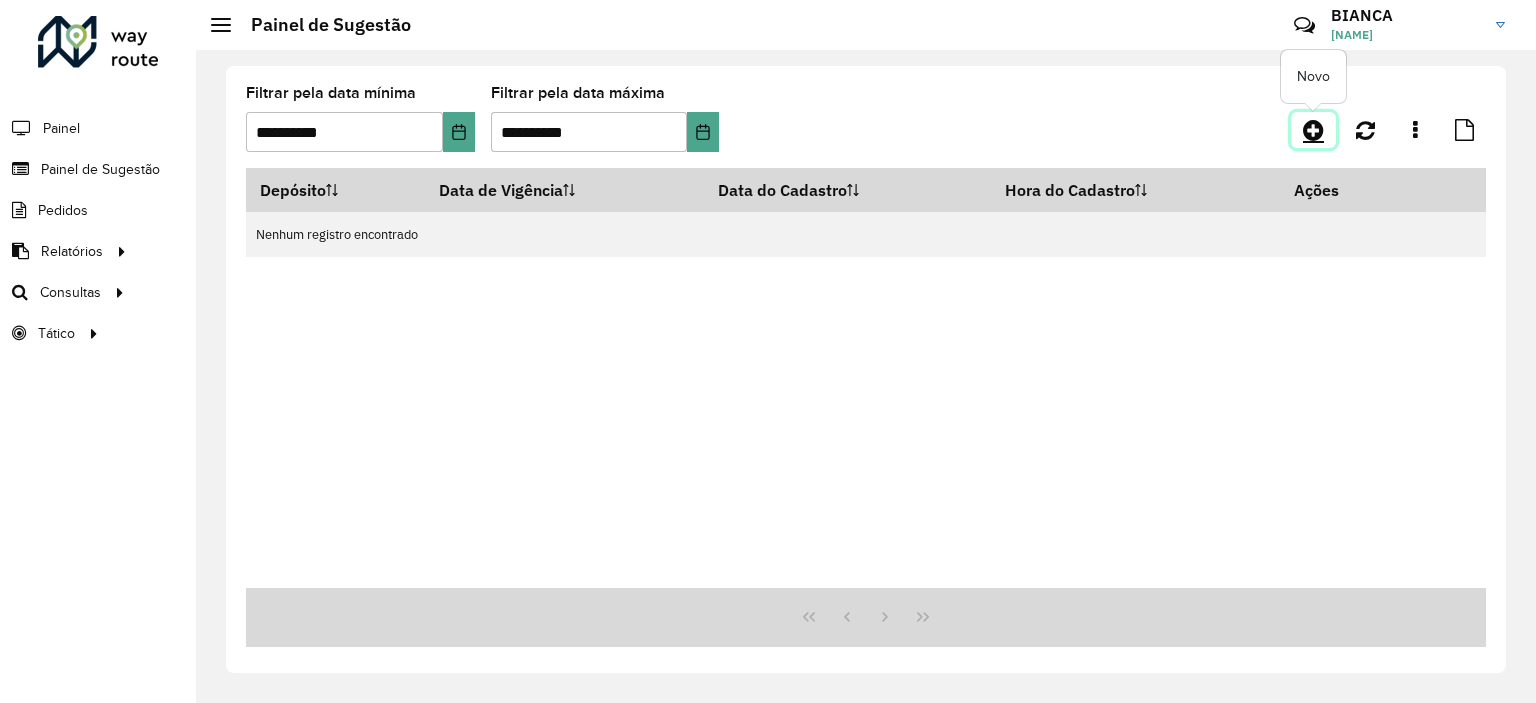 click 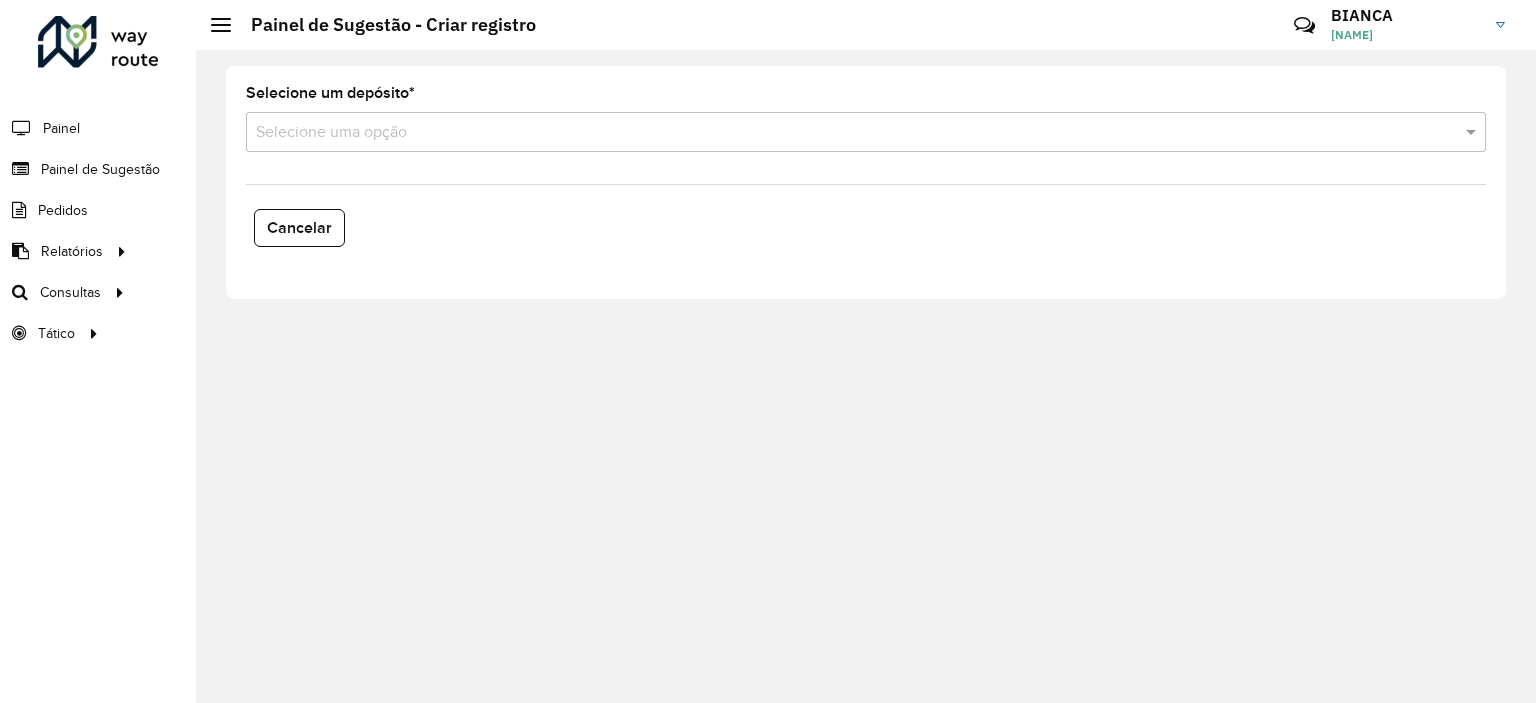 click on "Aguarde...  Pop-up bloqueado!  Seu navegador bloqueou automáticamente a abertura de uma nova janela.   Acesse as configurações e adicione o endereço do sistema a lista de permissão.   Fechar  Roteirizador AmbevTech Painel Painel de Sugestão Pedidos Relatórios Clientes Clientes fora malha Edição tempo atendimento Indicadores roteirização Pedidos agrupados Pedidos não Roteirizados Romaneio Roteirização Setor Veículos Consultas Roteirização Setores Tático Análise de Sessões Service Time Painel de Sugestão - Criar registro  Críticas? Dúvidas? Elogios? Sugestões? Entre em contato conosco!  [NAME] [NAME]  Selecione um depósito  * Selecione uma opção  Cancelar  Erro de conexão  Você parece estar offline!
Verifique sua internet e atualize a página.  Tradução automática  Seu navegador ativou a tradução automática e pode causar inconsistências no sistema.  Por gentileza, utilize a opção "Nunca traduzir este site".  Em caso de dúvidas, entre em contato com o suporte." at bounding box center (768, 351) 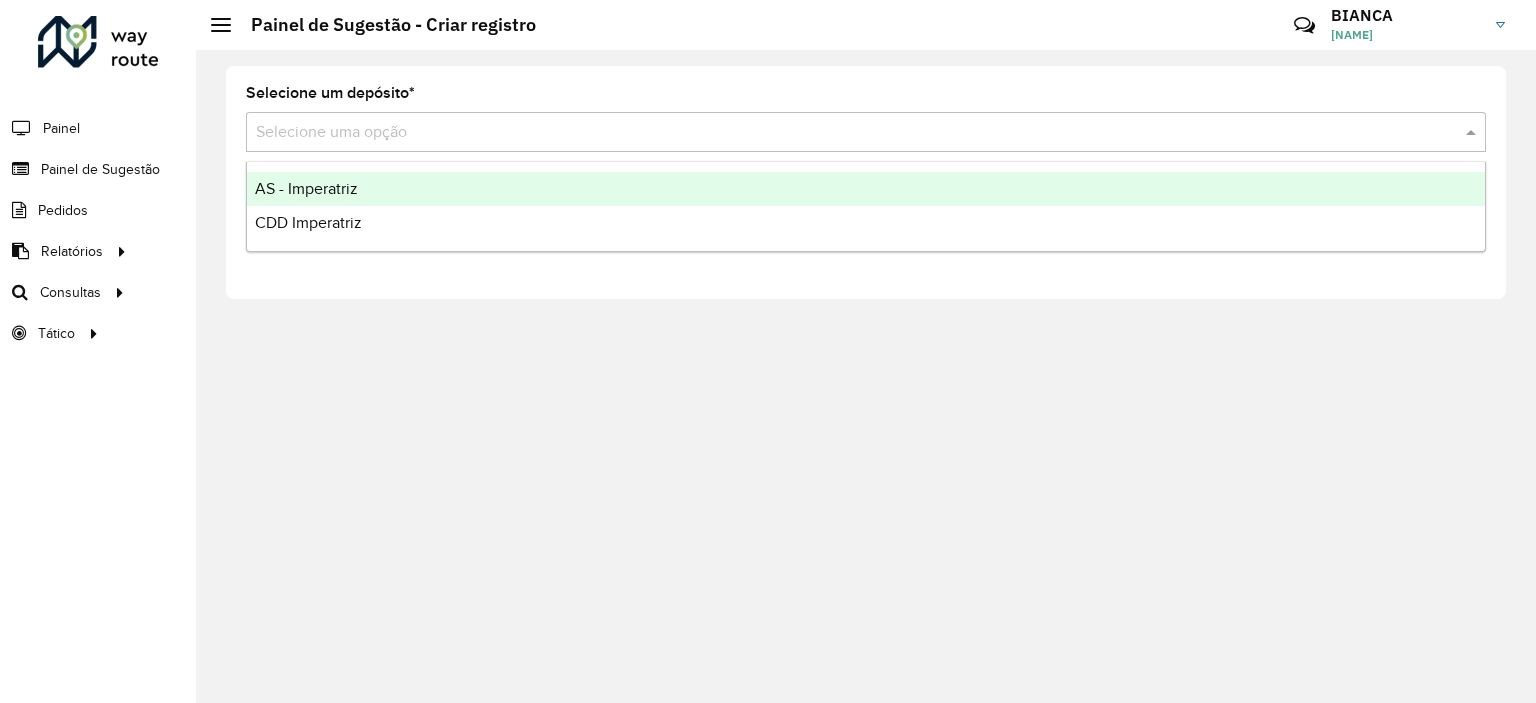 click at bounding box center [846, 133] 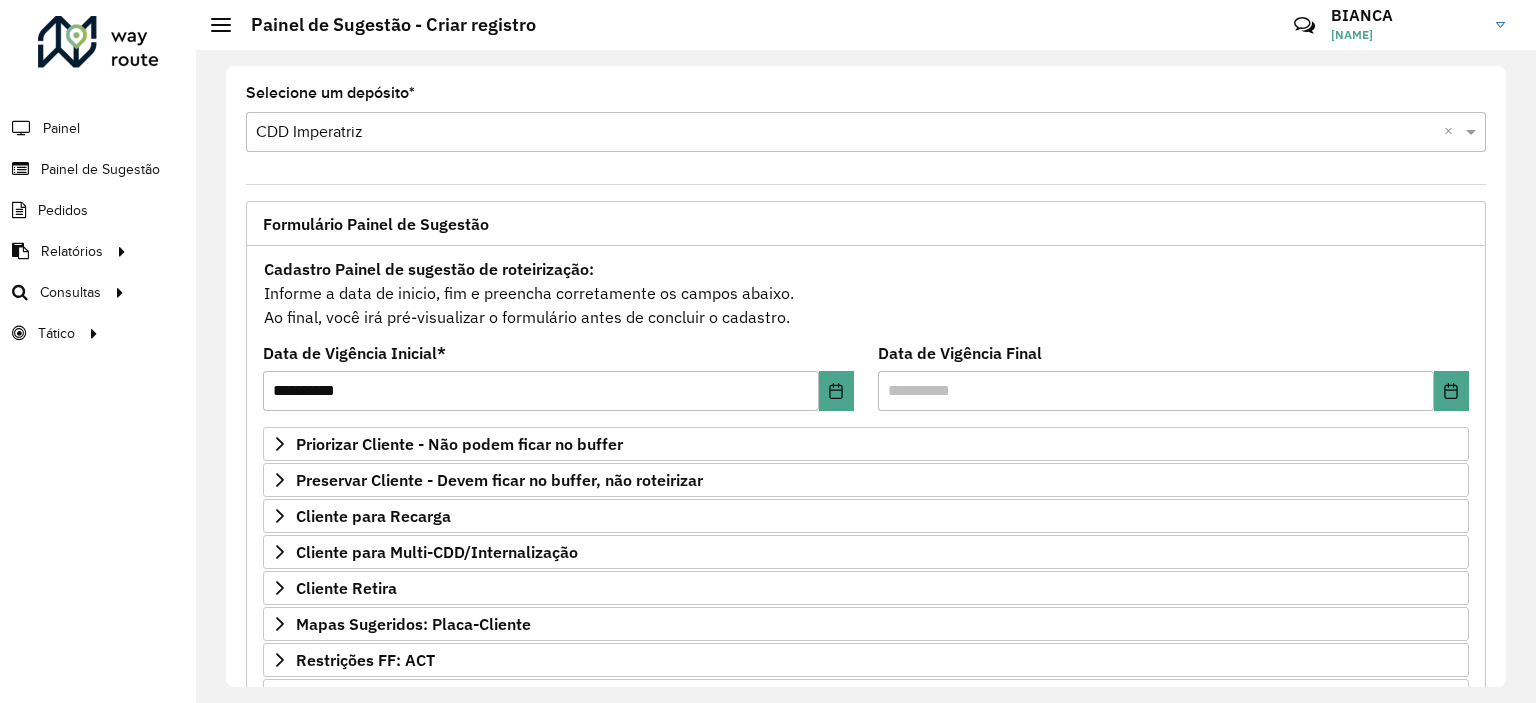 scroll, scrollTop: 286, scrollLeft: 0, axis: vertical 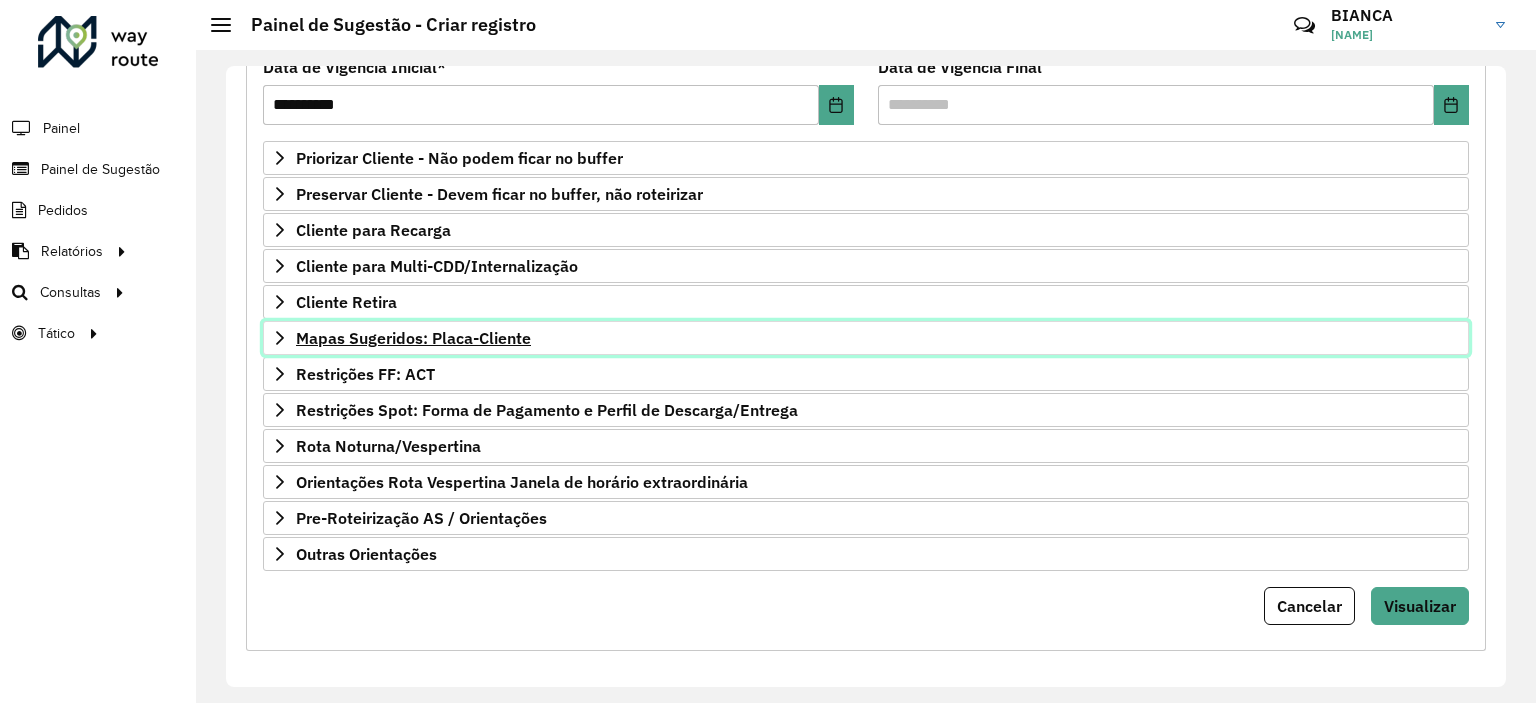 click on "Mapas Sugeridos: Placa-Cliente" at bounding box center [413, 338] 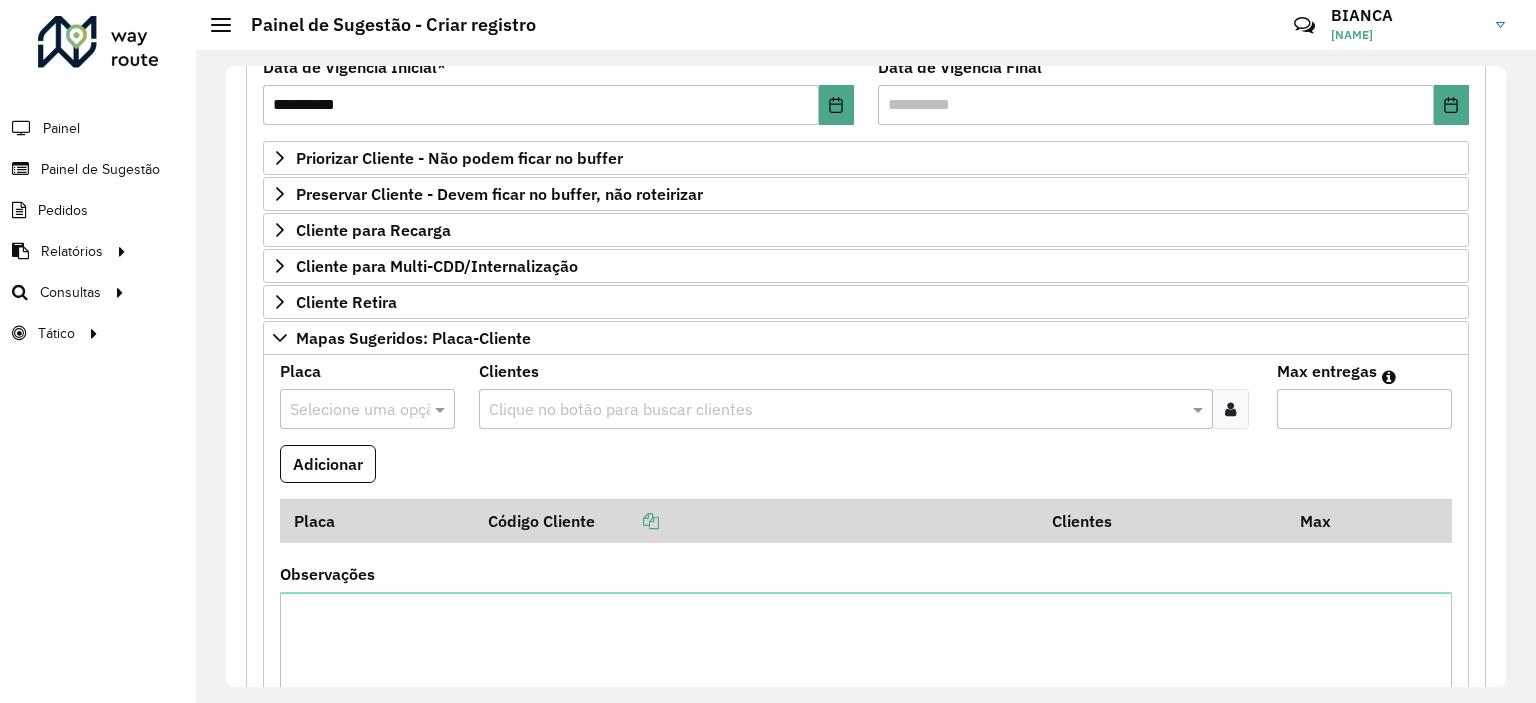 click at bounding box center [347, 410] 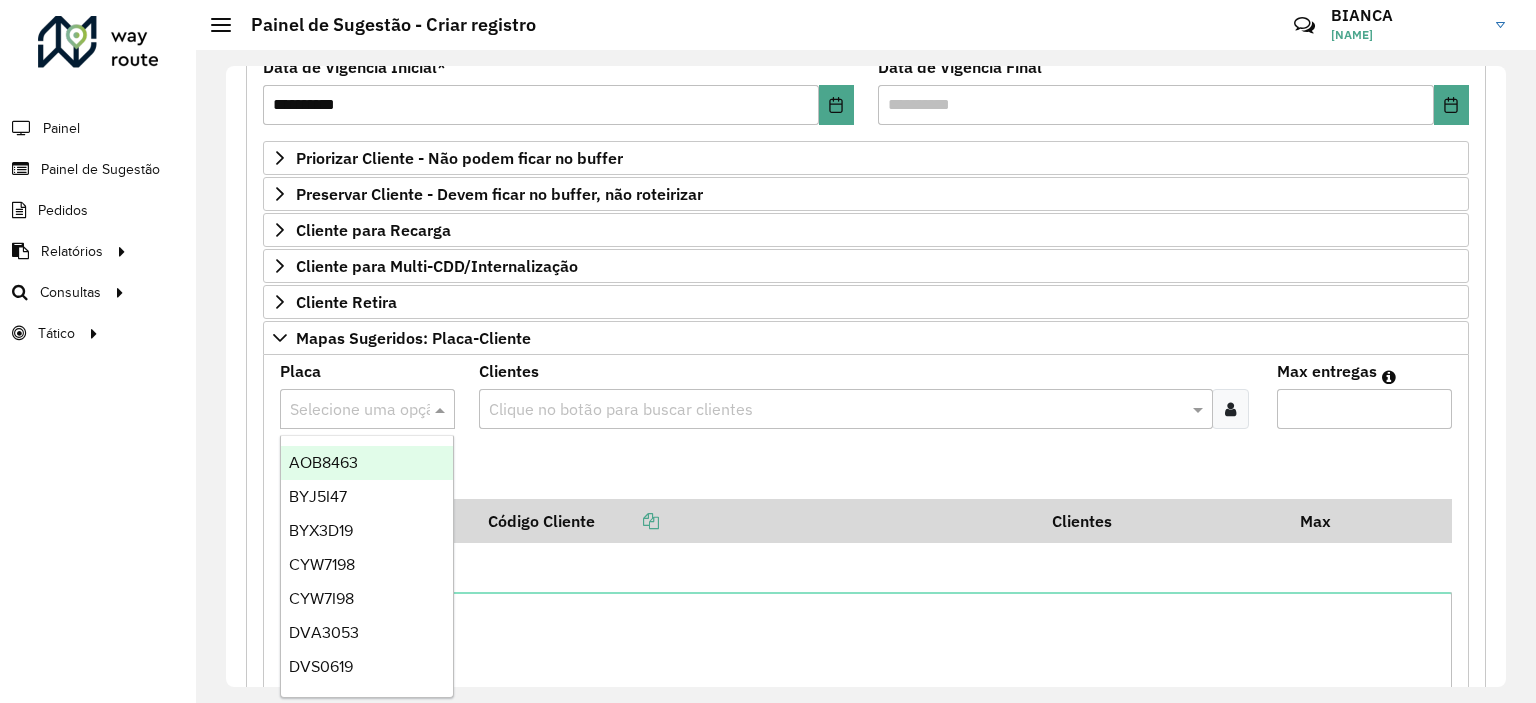 click on "Clique no botão para buscar clientes" at bounding box center (845, 409) 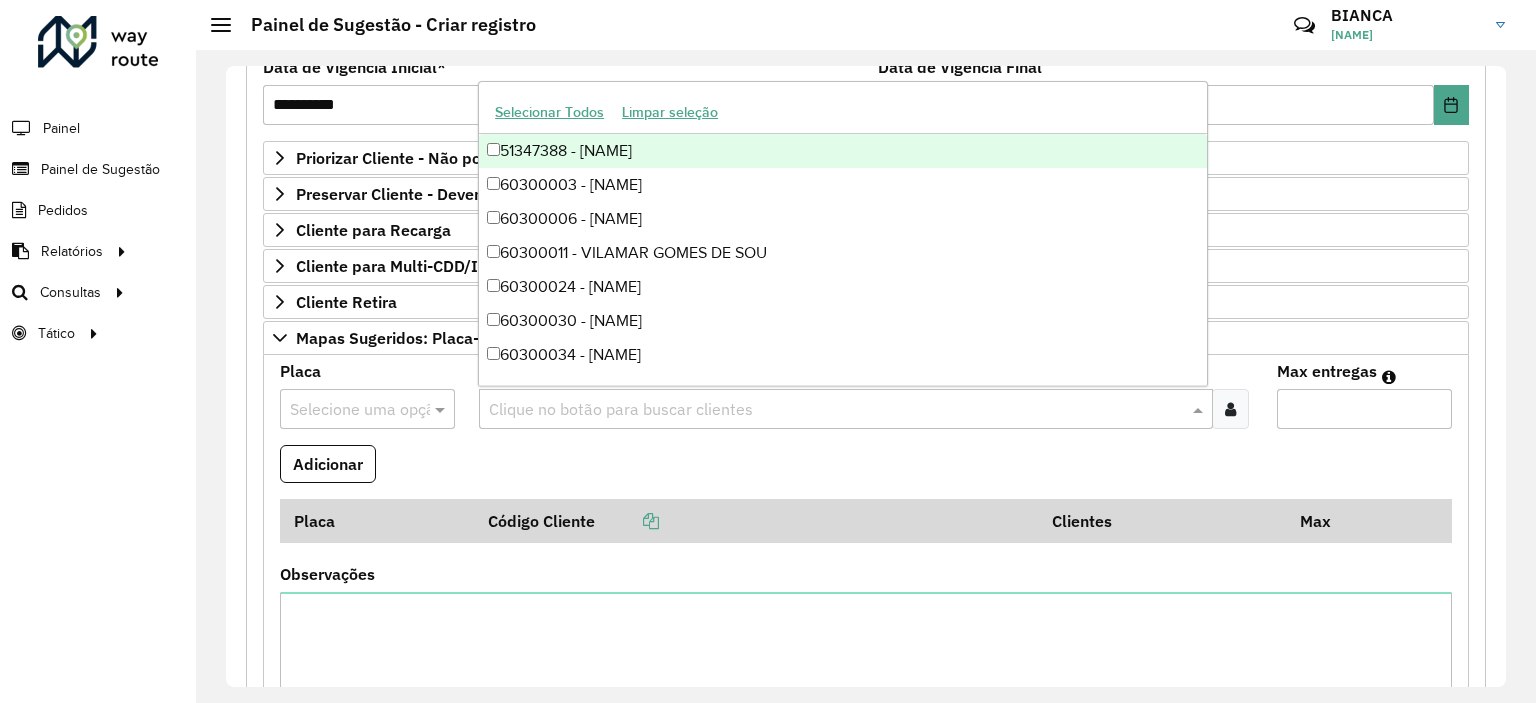 click at bounding box center (1230, 409) 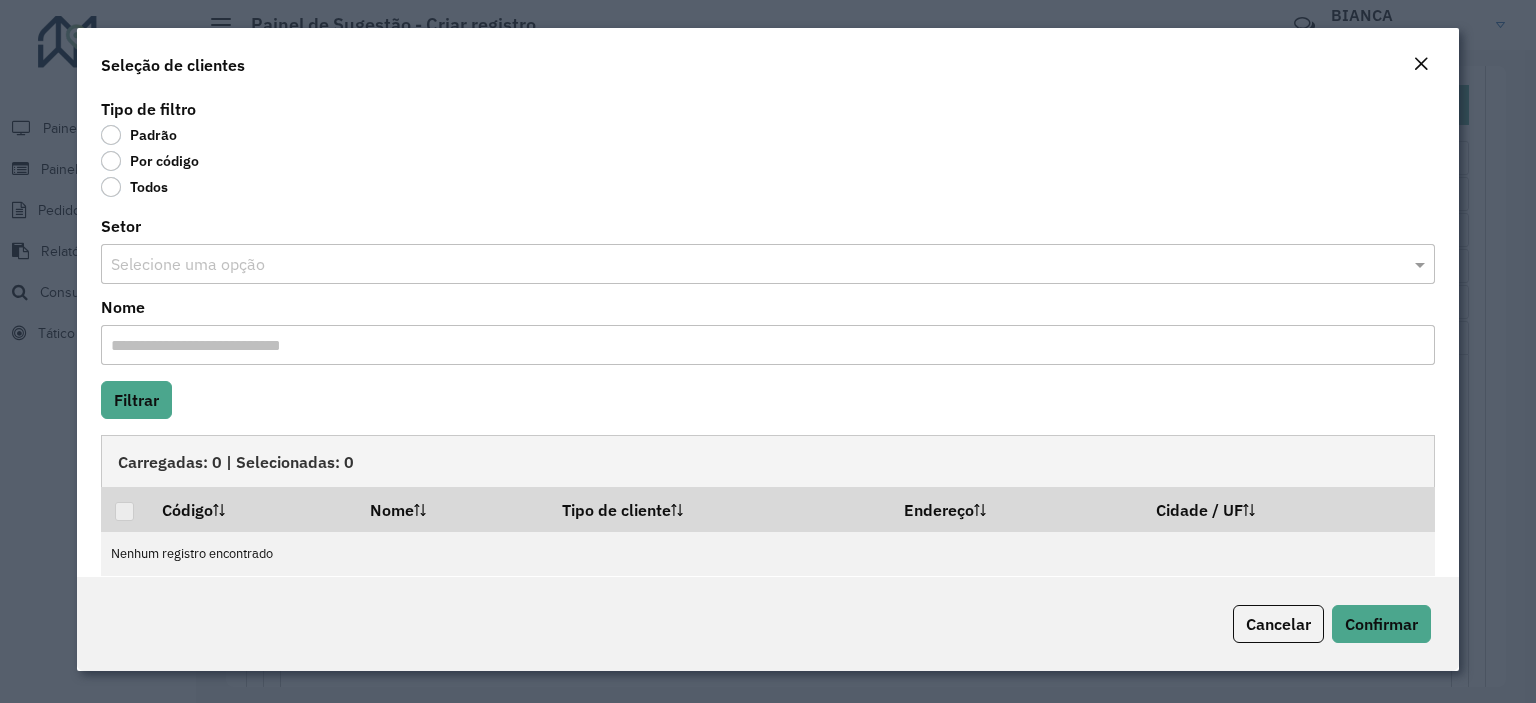 click on "Por código" 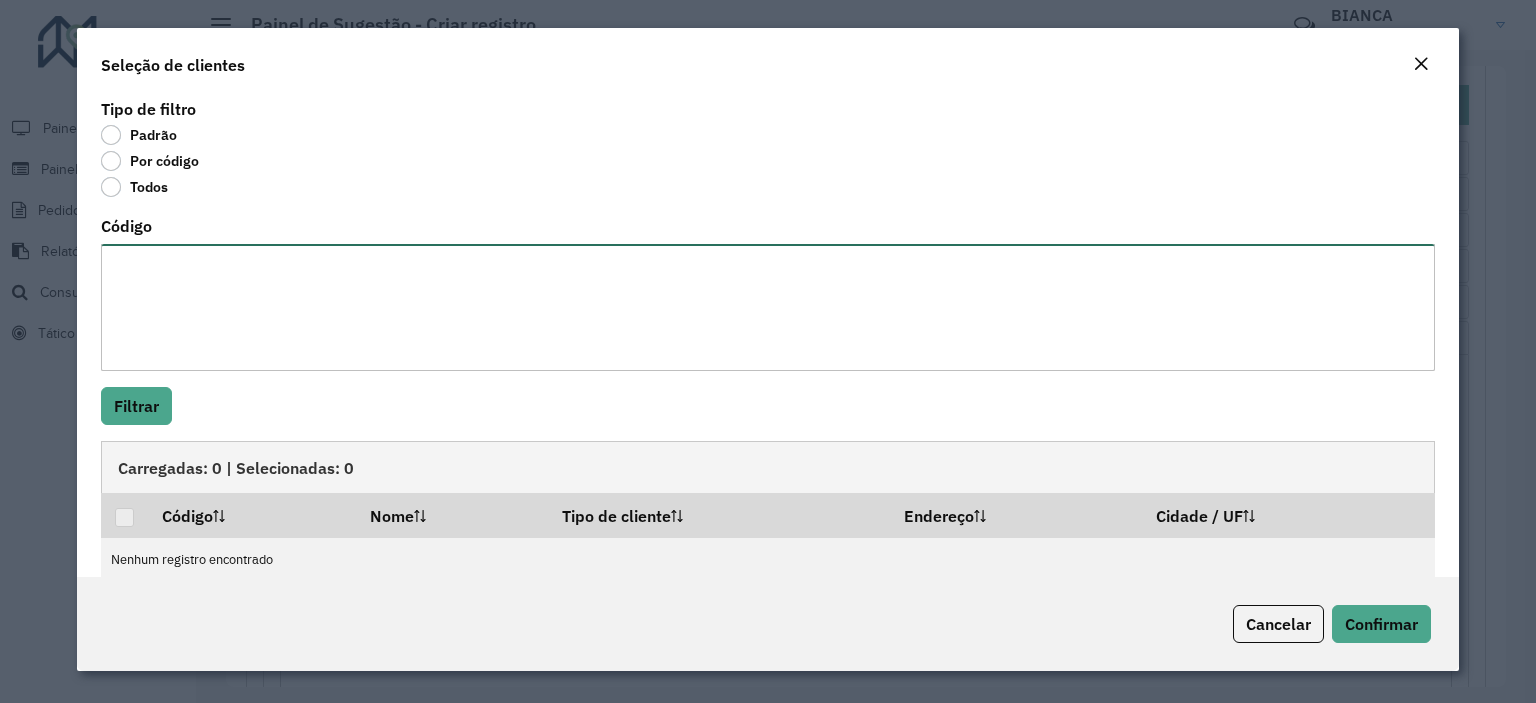 click on "Código" at bounding box center (768, 307) 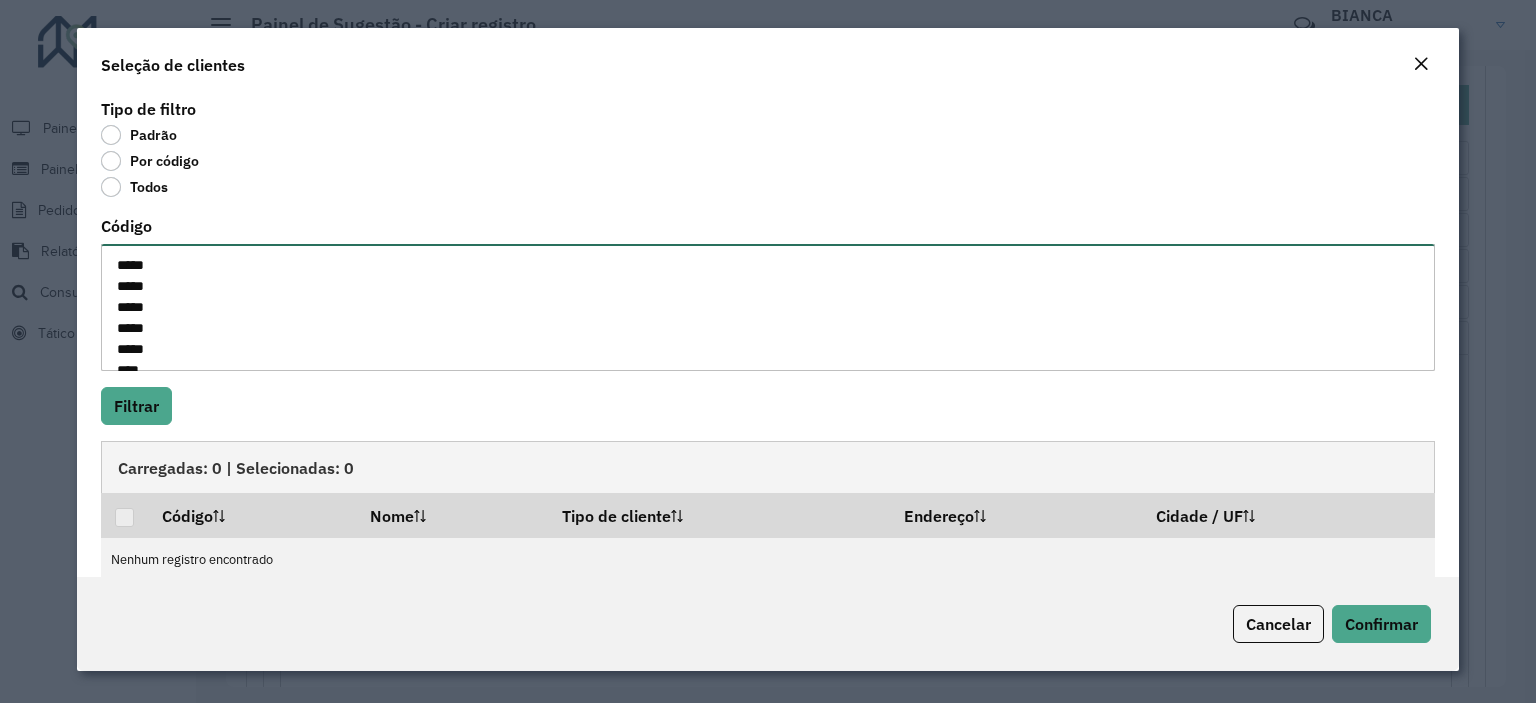 scroll, scrollTop: 1478, scrollLeft: 0, axis: vertical 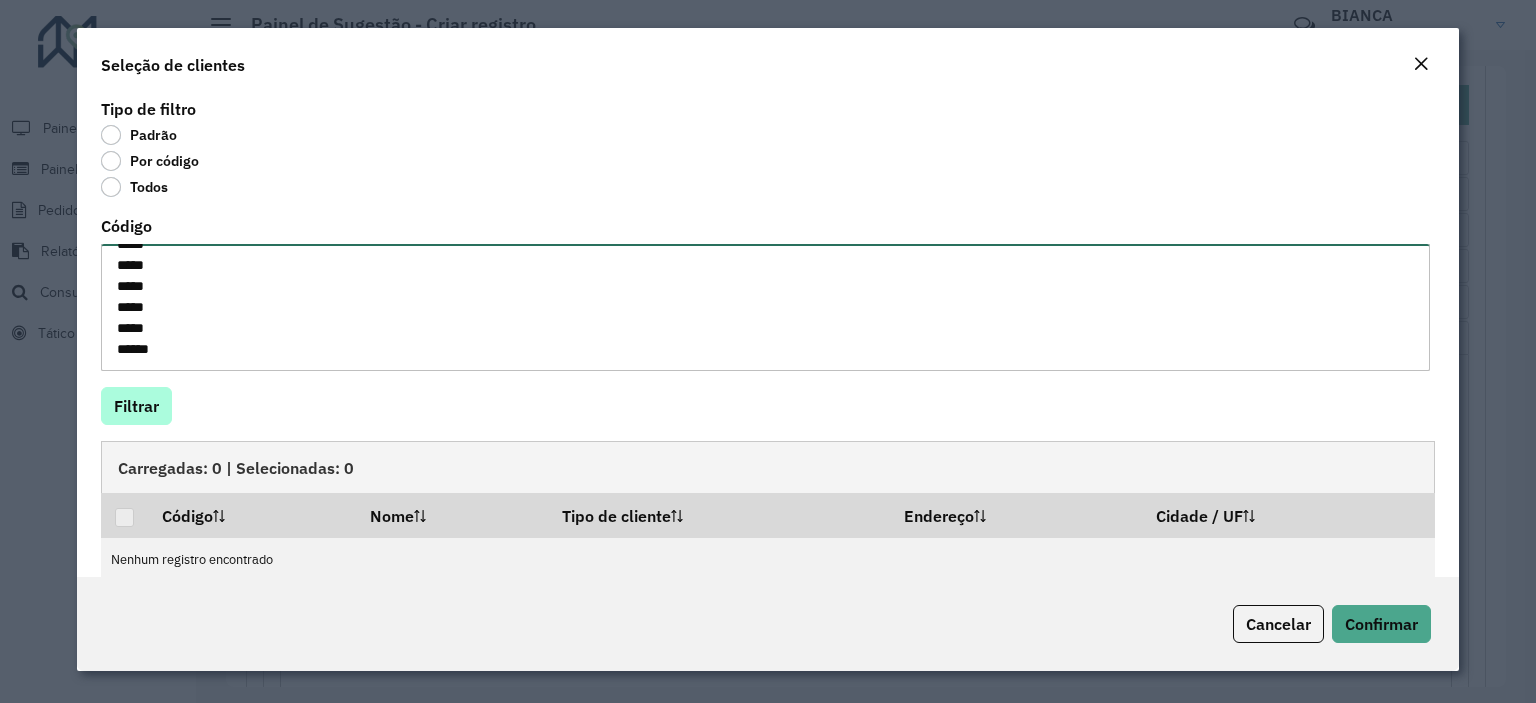 type on "*****
*****
*****
*****
*****
****
****
****
****
****
****
****
****
****
****
****
****
****
****
****
****
****
****
****
****
****
****
****
****
****
****
****
****
****
****
****
****
****
****
****
****
****
****
****
****
****
****
*****
****
****
****
****
****
****
*****
*****
*****
*****
*****
*****
*****
*****
*****
*****
*****
*****
*****
*****
*****
*****
*****
*****
*****
*****" 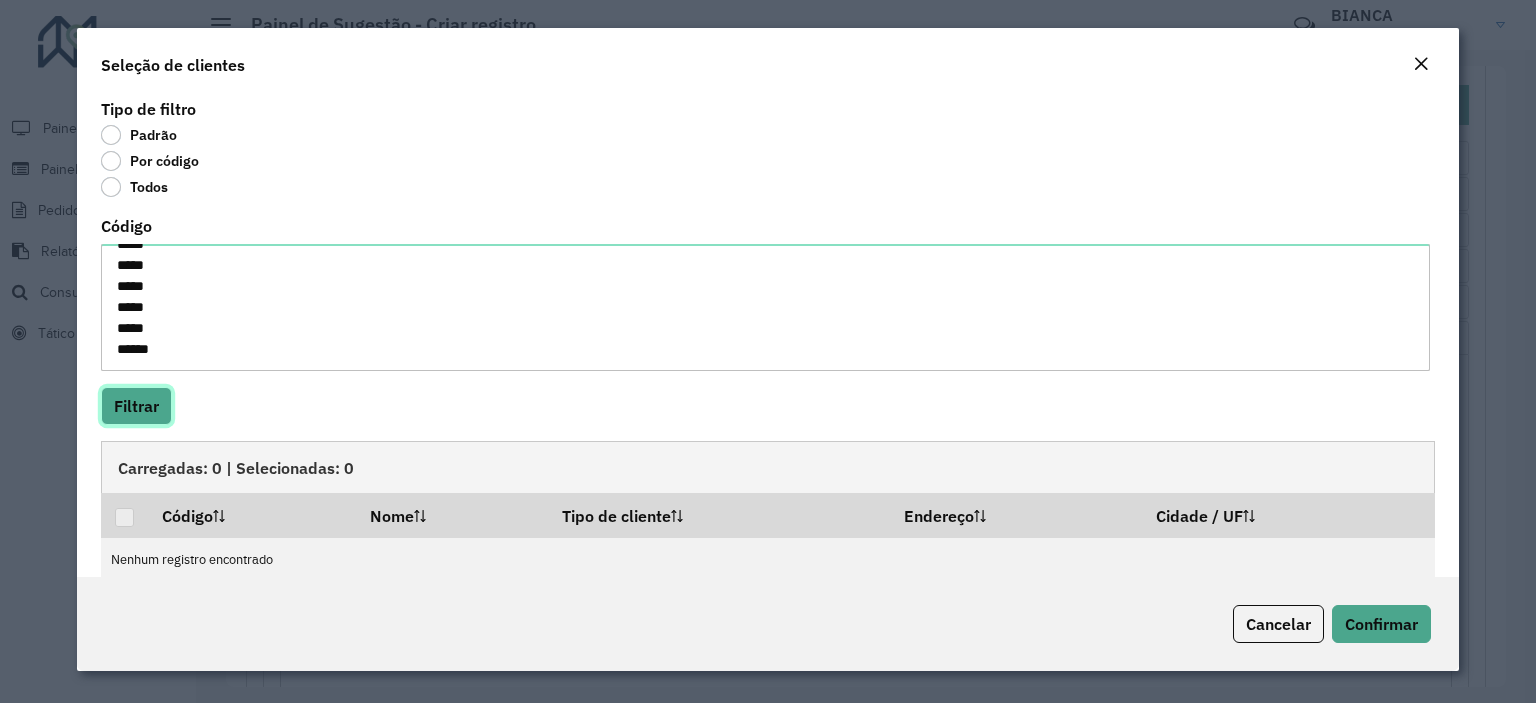 click on "Filtrar" 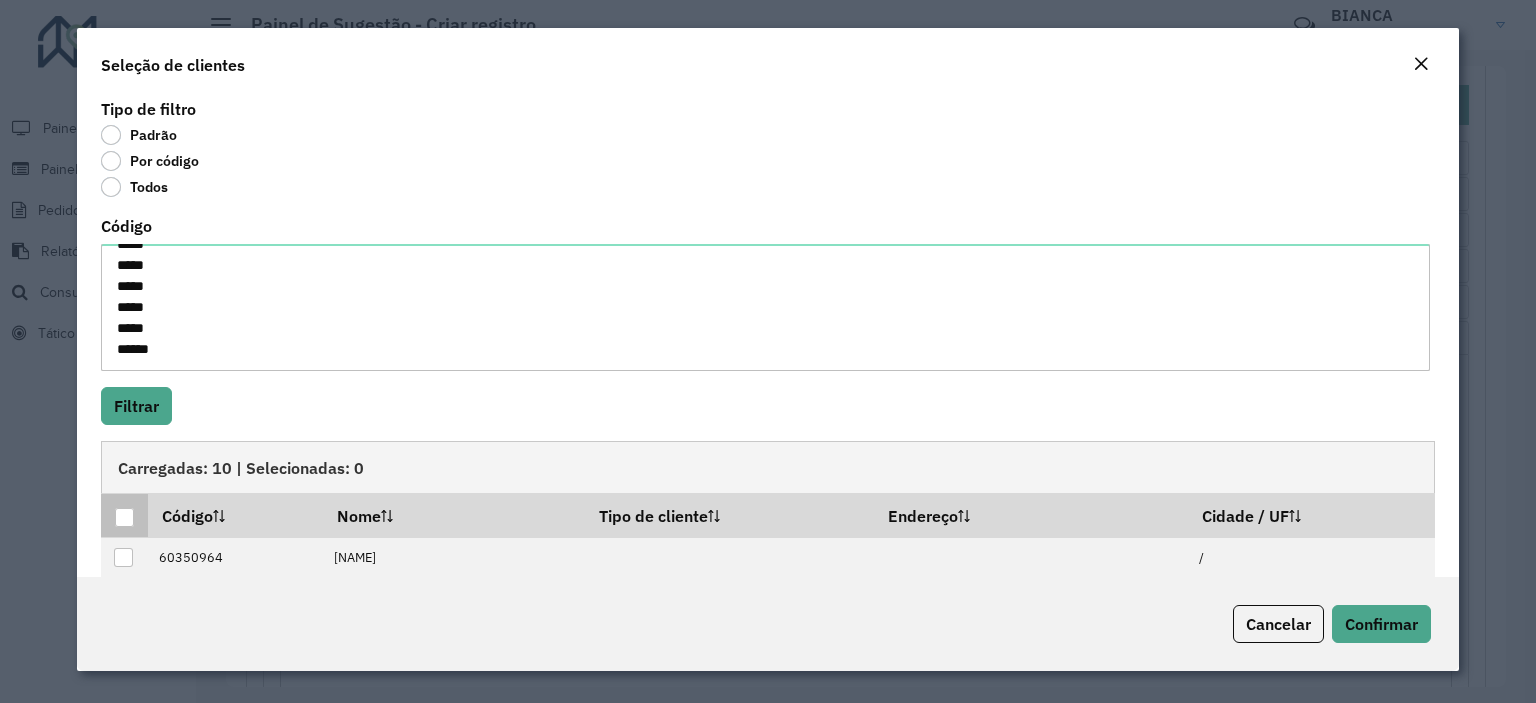click at bounding box center [124, 517] 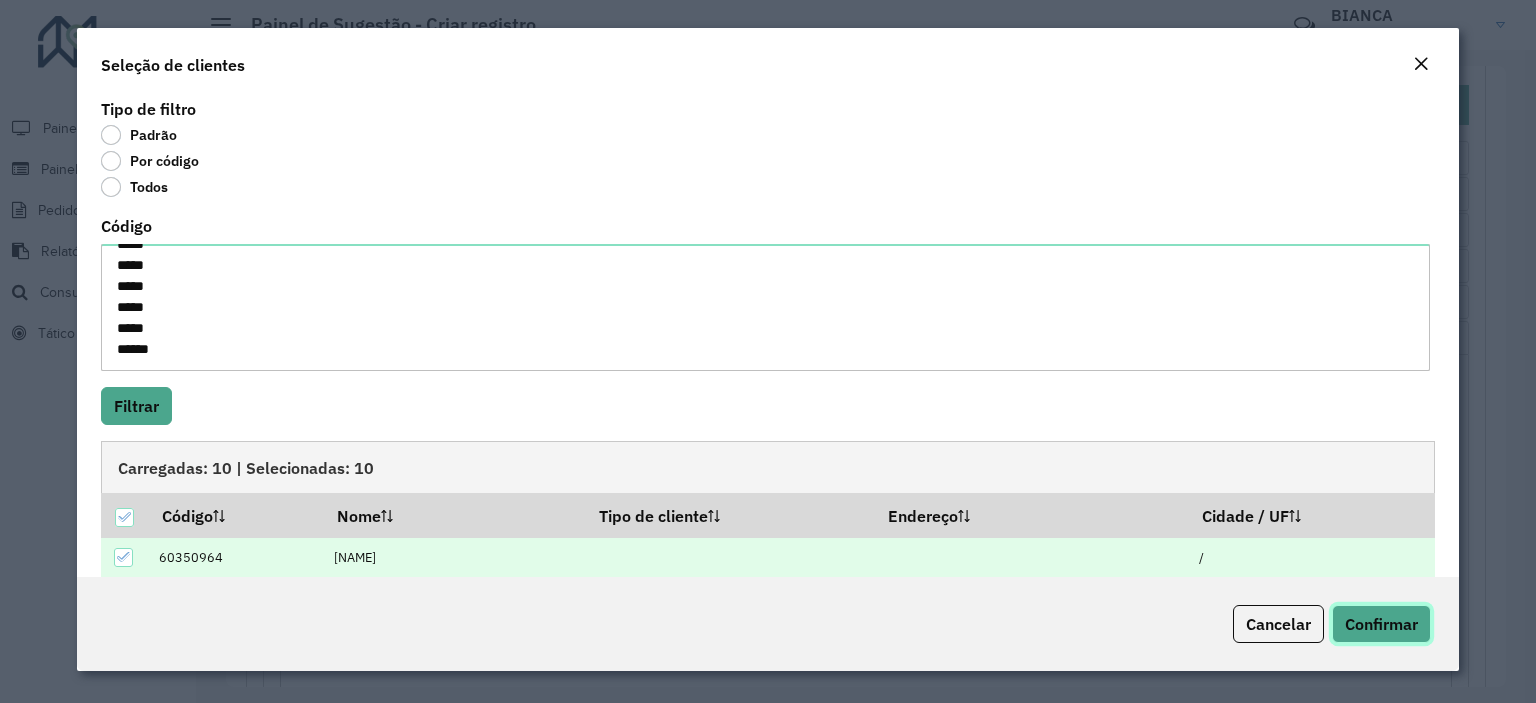 click on "Confirmar" 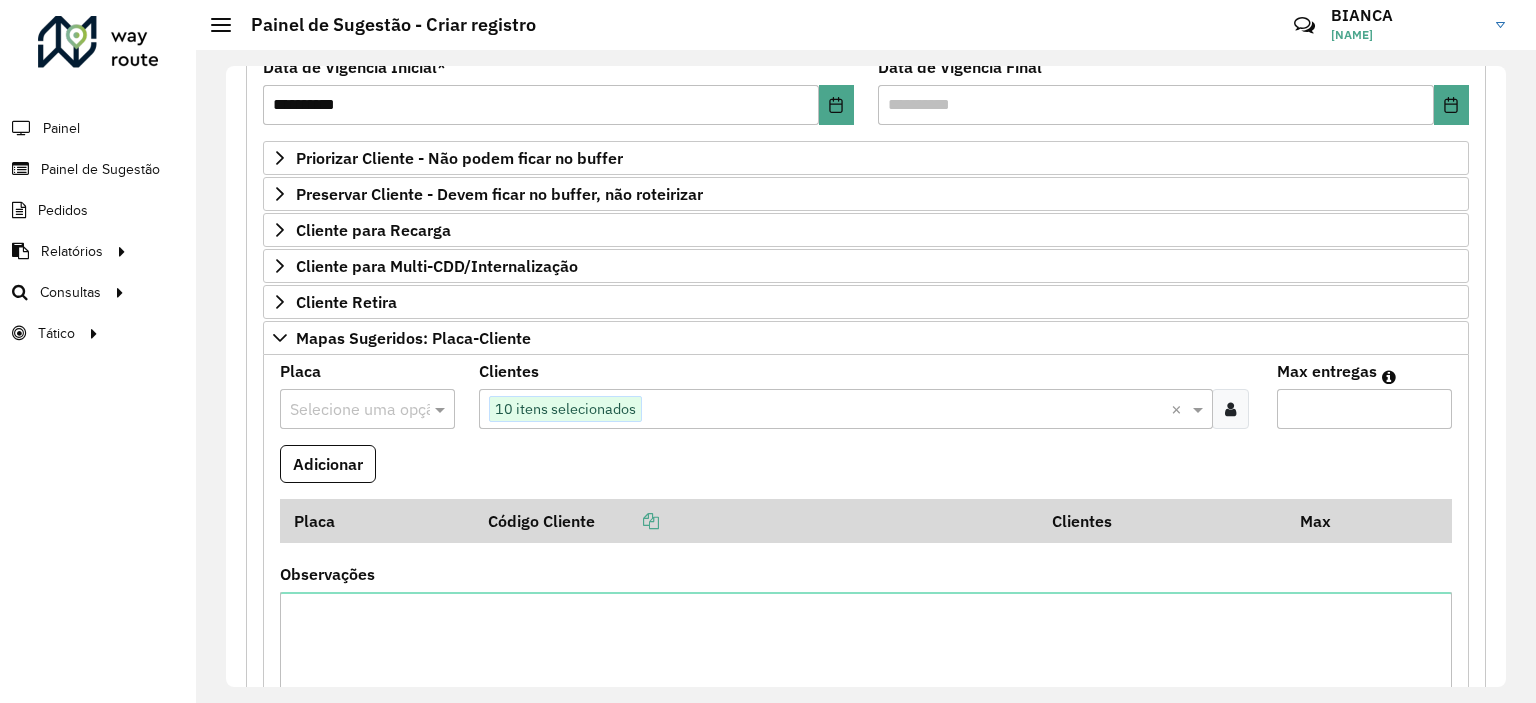 click at bounding box center (347, 410) 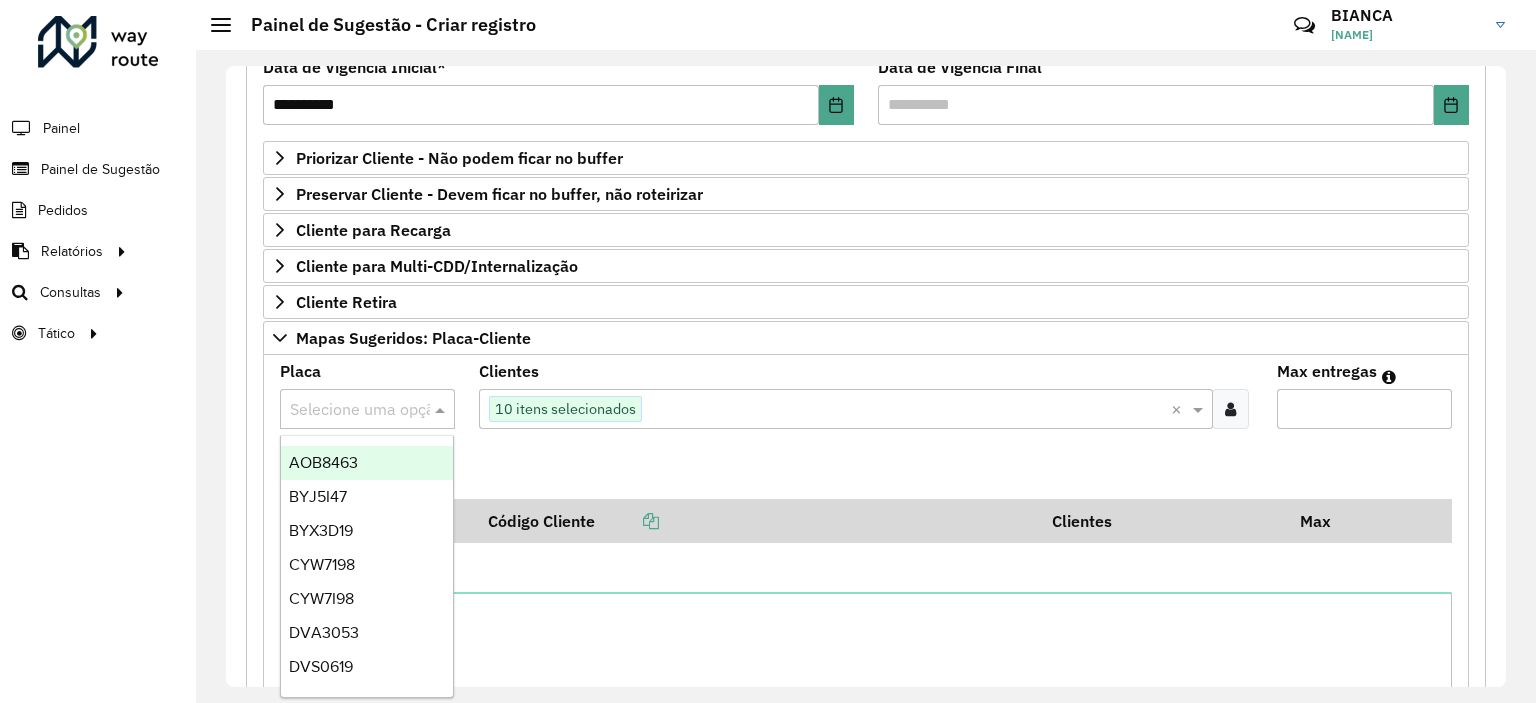 type on "*" 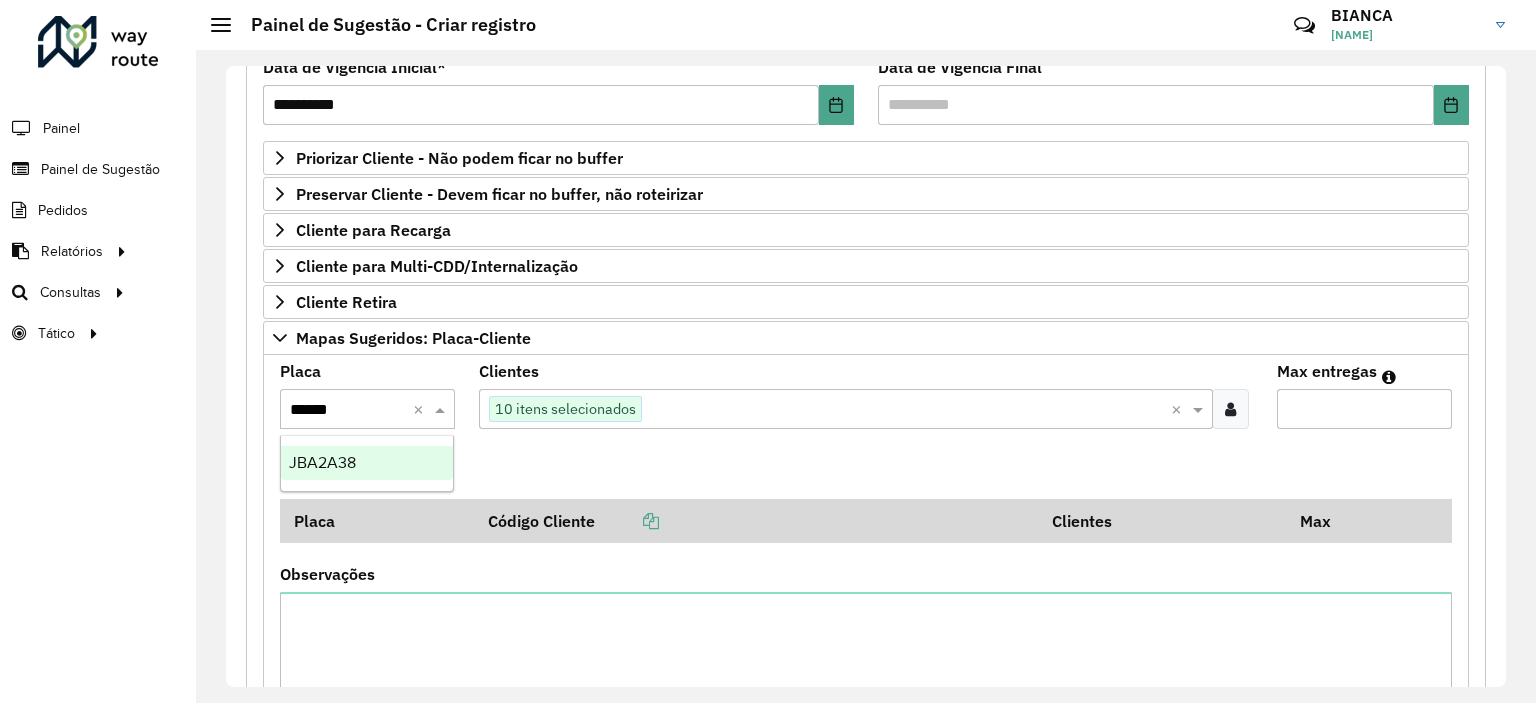 type on "*******" 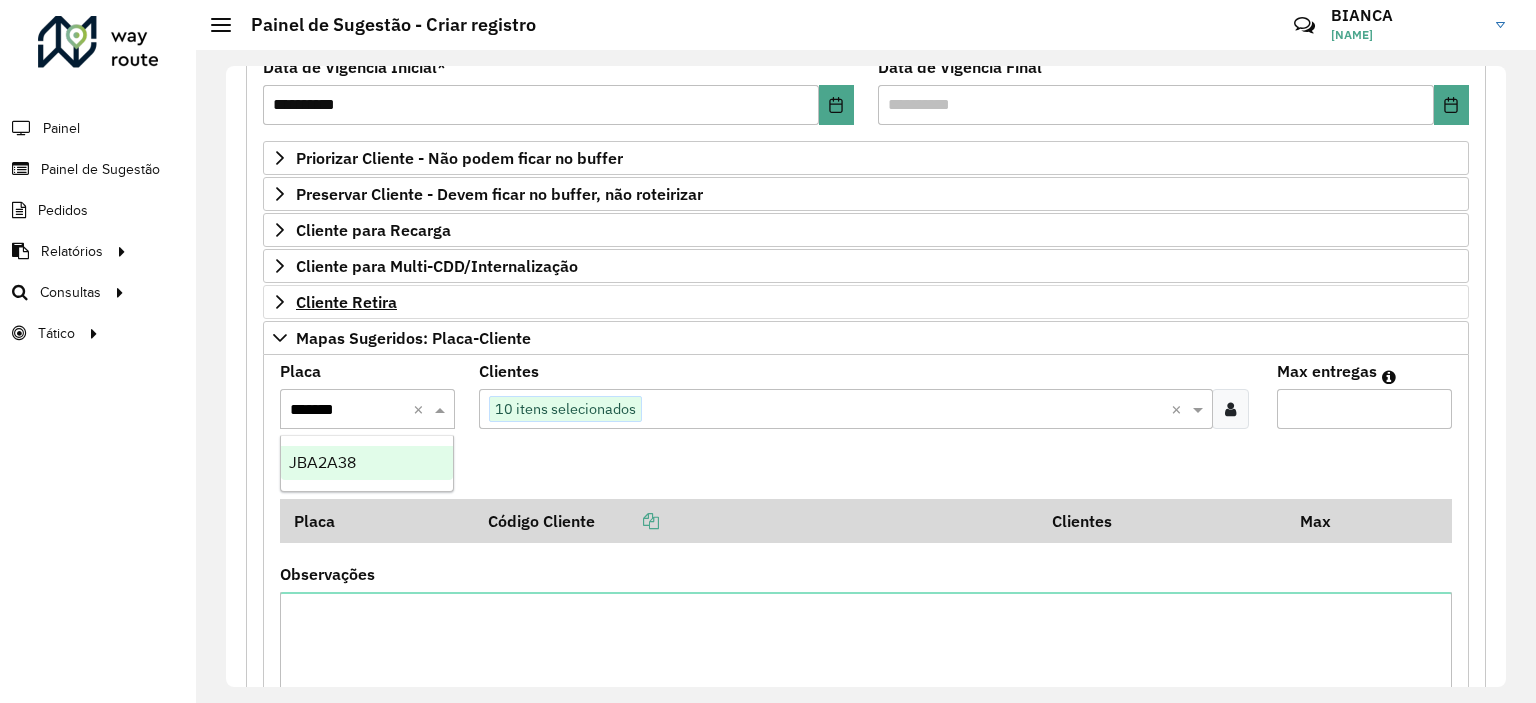scroll, scrollTop: 186, scrollLeft: 0, axis: vertical 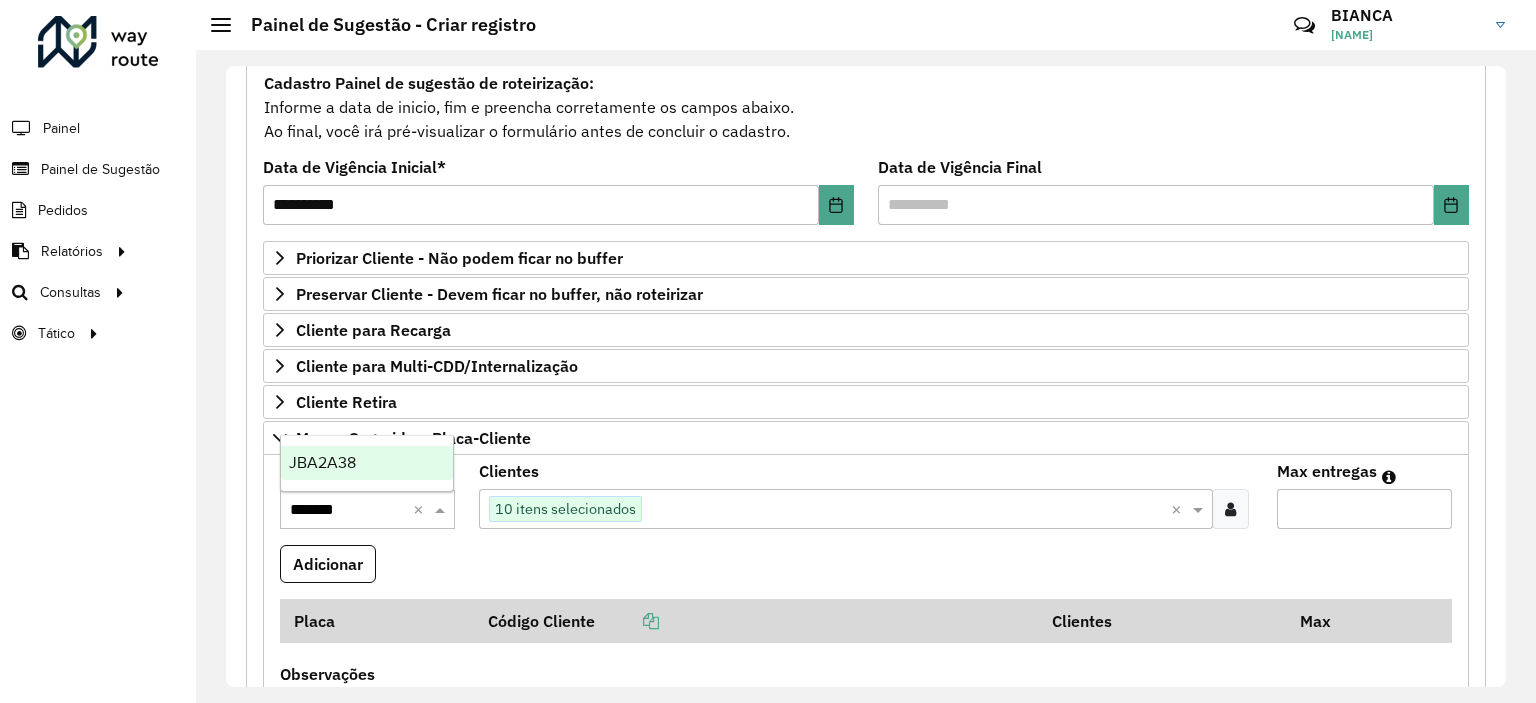 click on "JBA2A38" at bounding box center [367, 463] 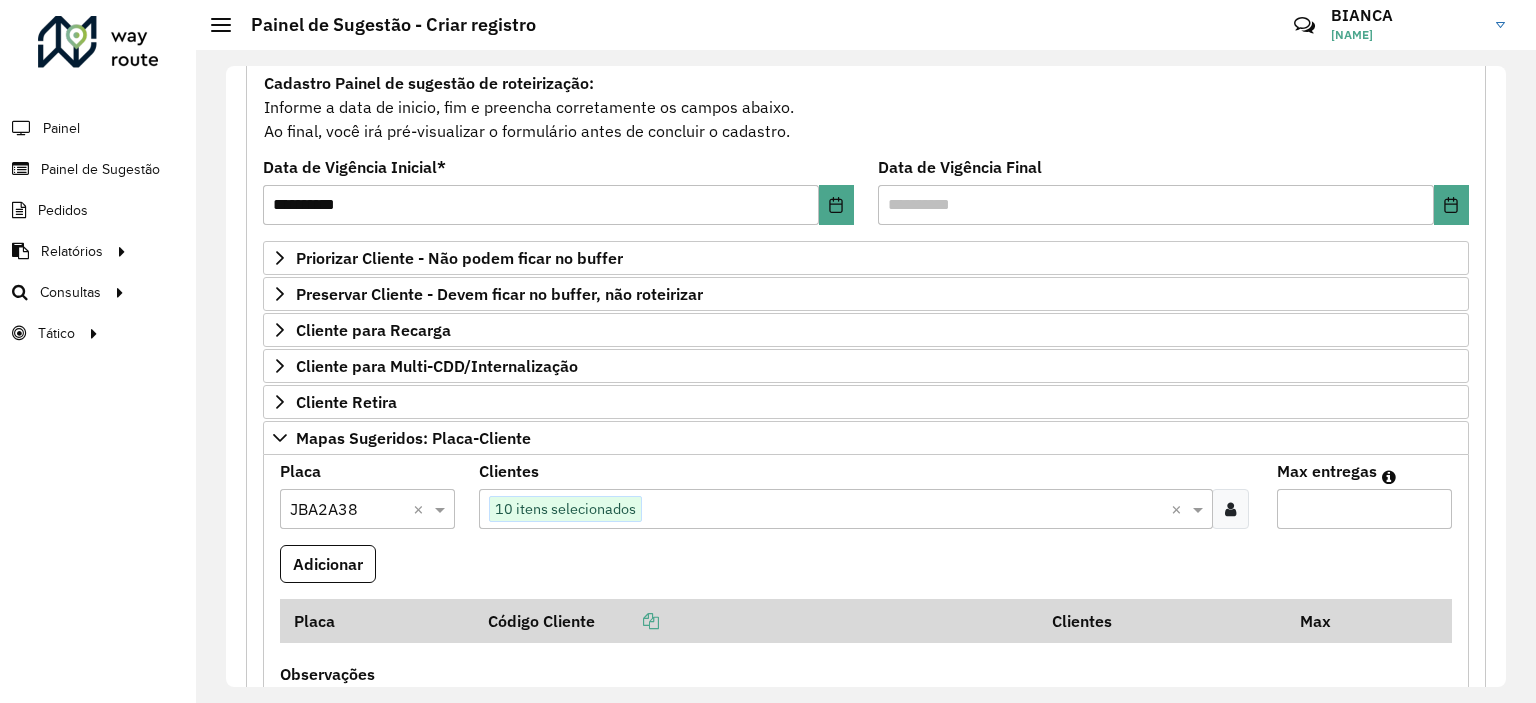 click on "Adicionar" at bounding box center [866, 572] 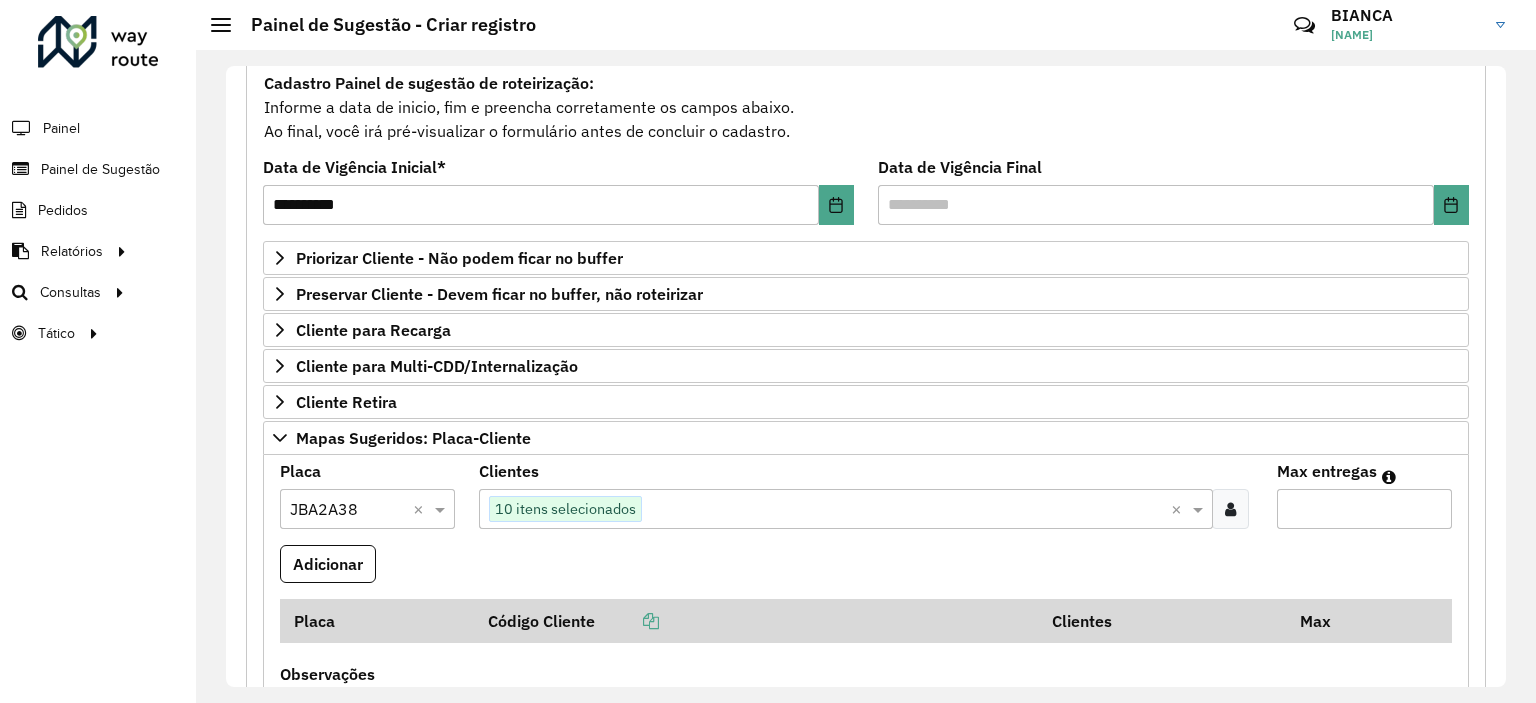 click on "Max entregas" at bounding box center (1364, 509) 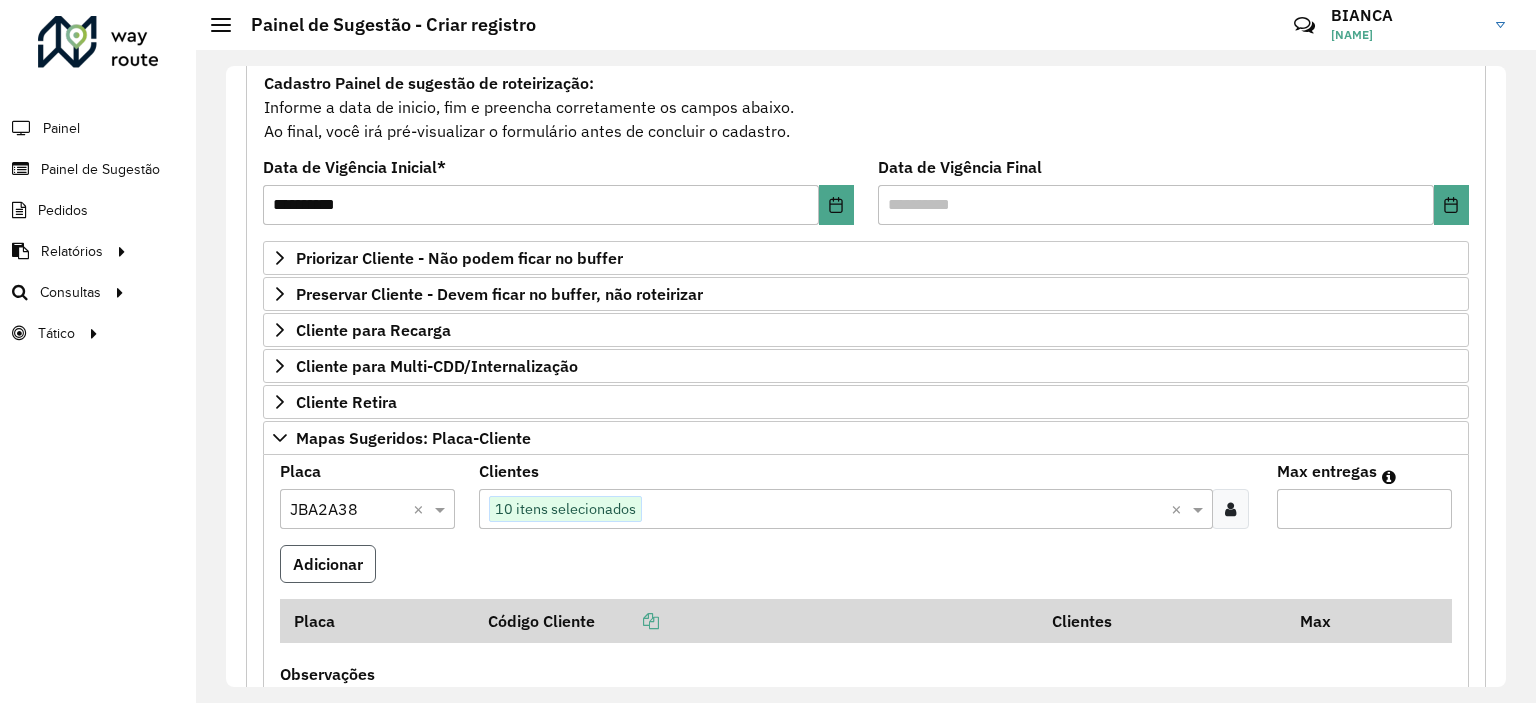 click on "Adicionar" at bounding box center [328, 564] 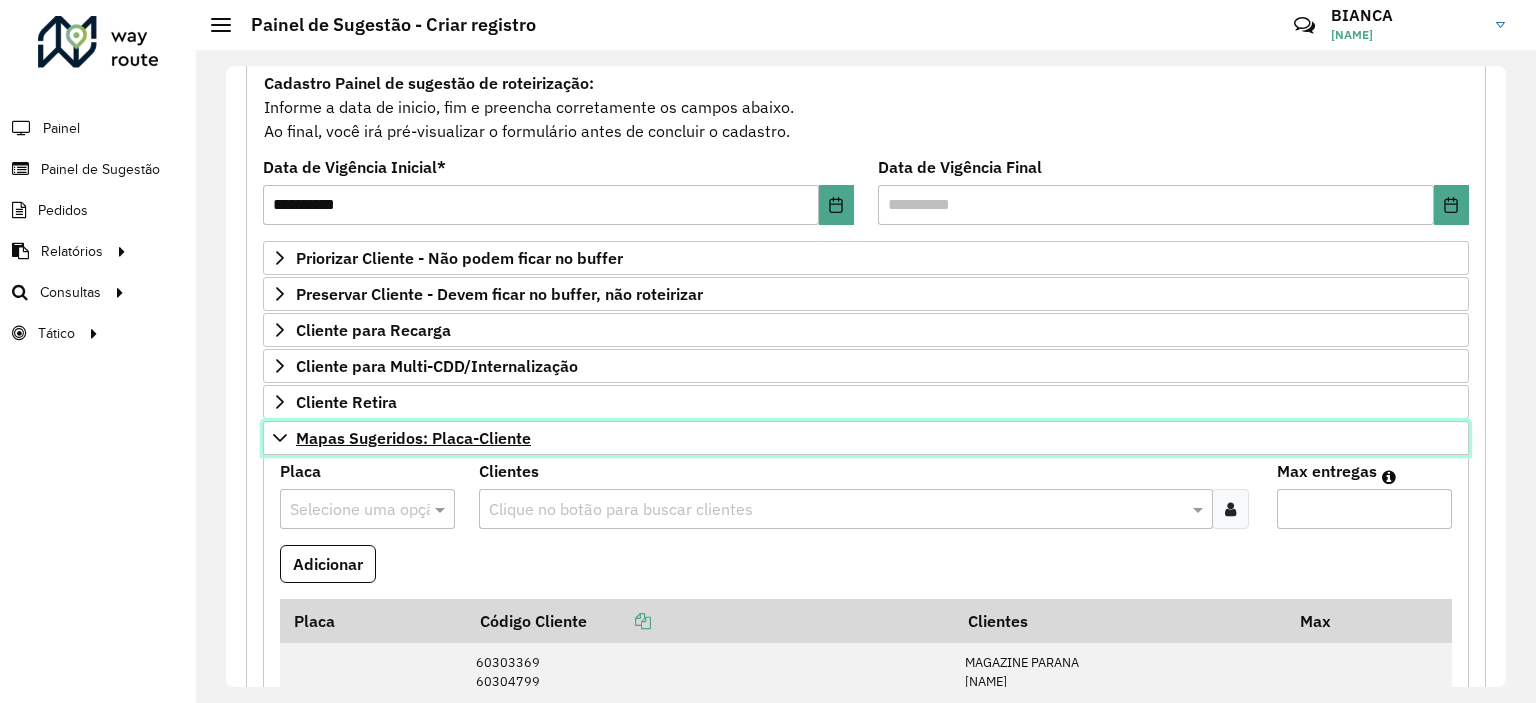 click on "Mapas Sugeridos: Placa-Cliente" at bounding box center (413, 438) 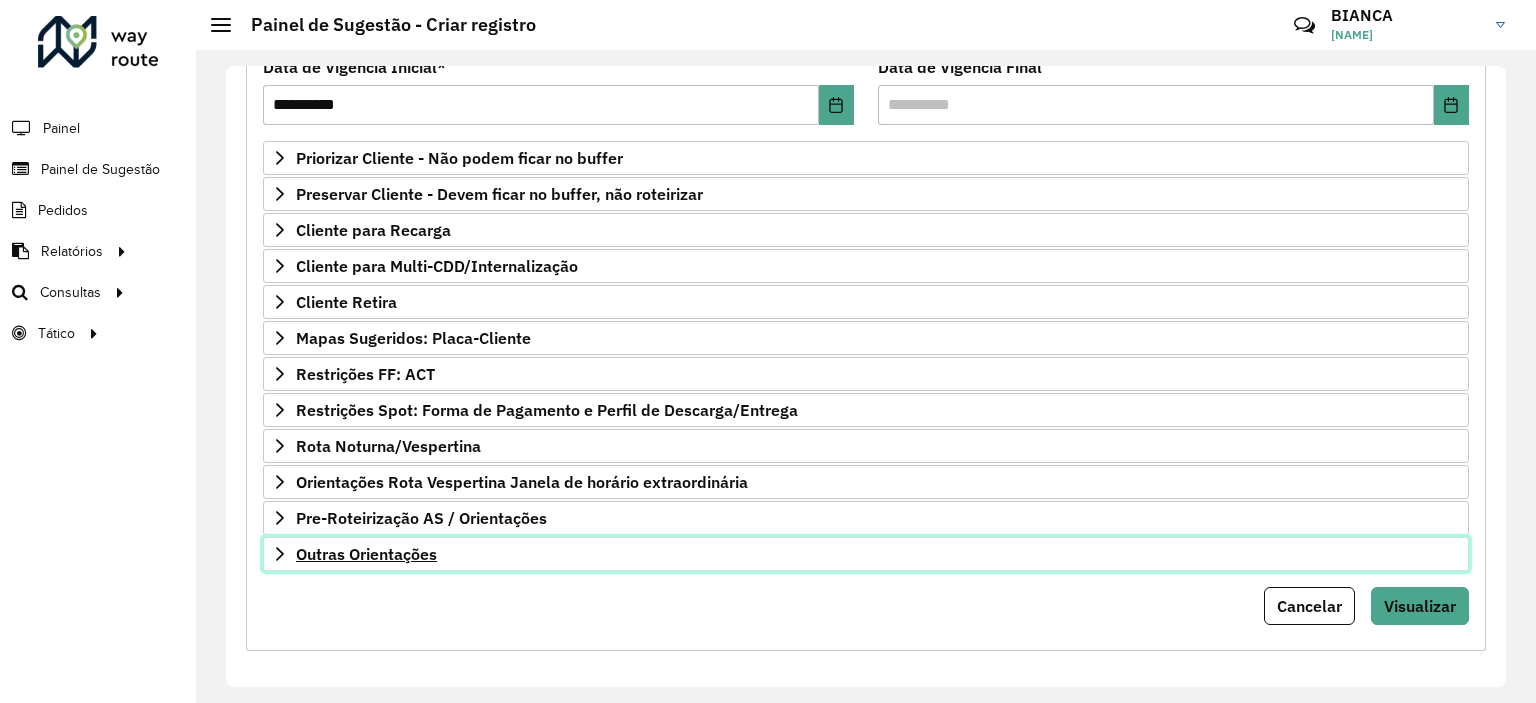 click on "Outras Orientações" at bounding box center (366, 554) 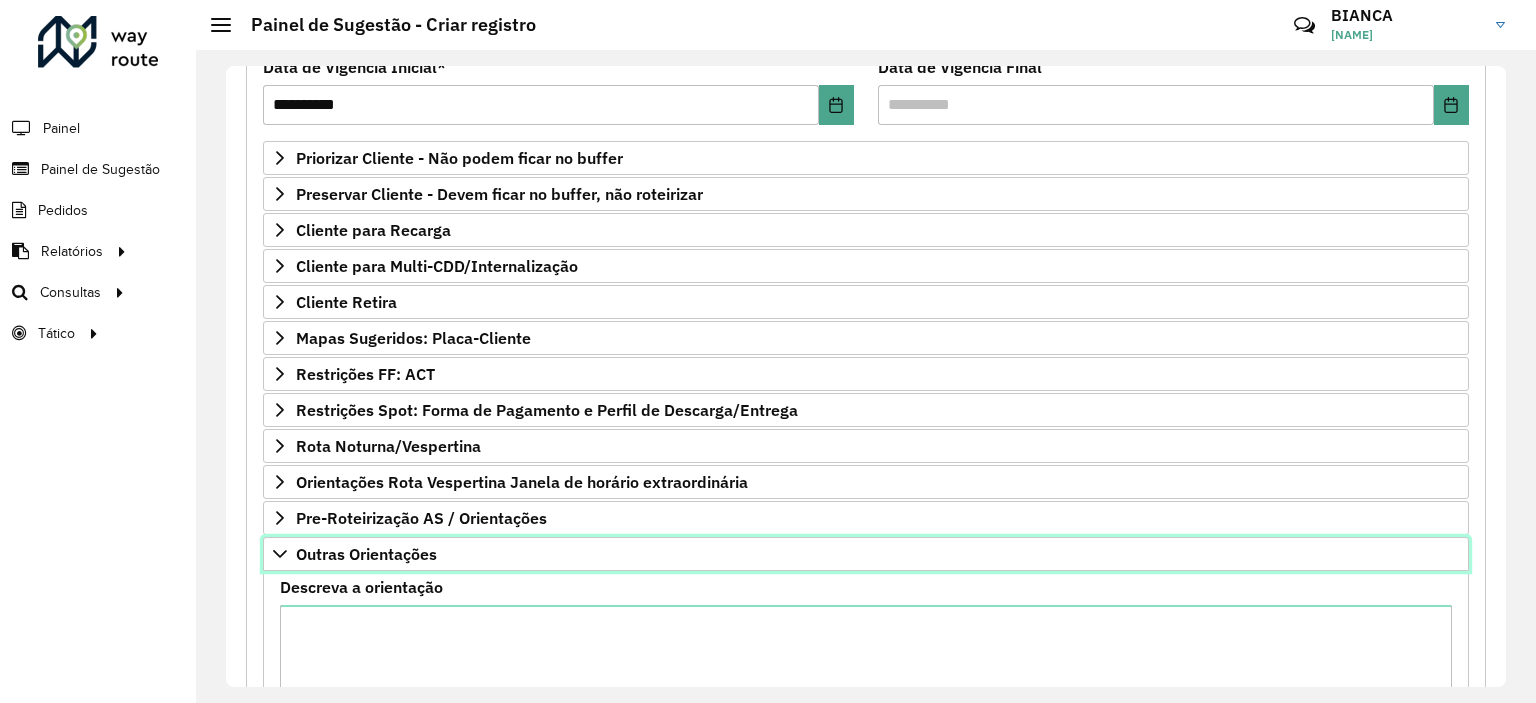 scroll, scrollTop: 492, scrollLeft: 0, axis: vertical 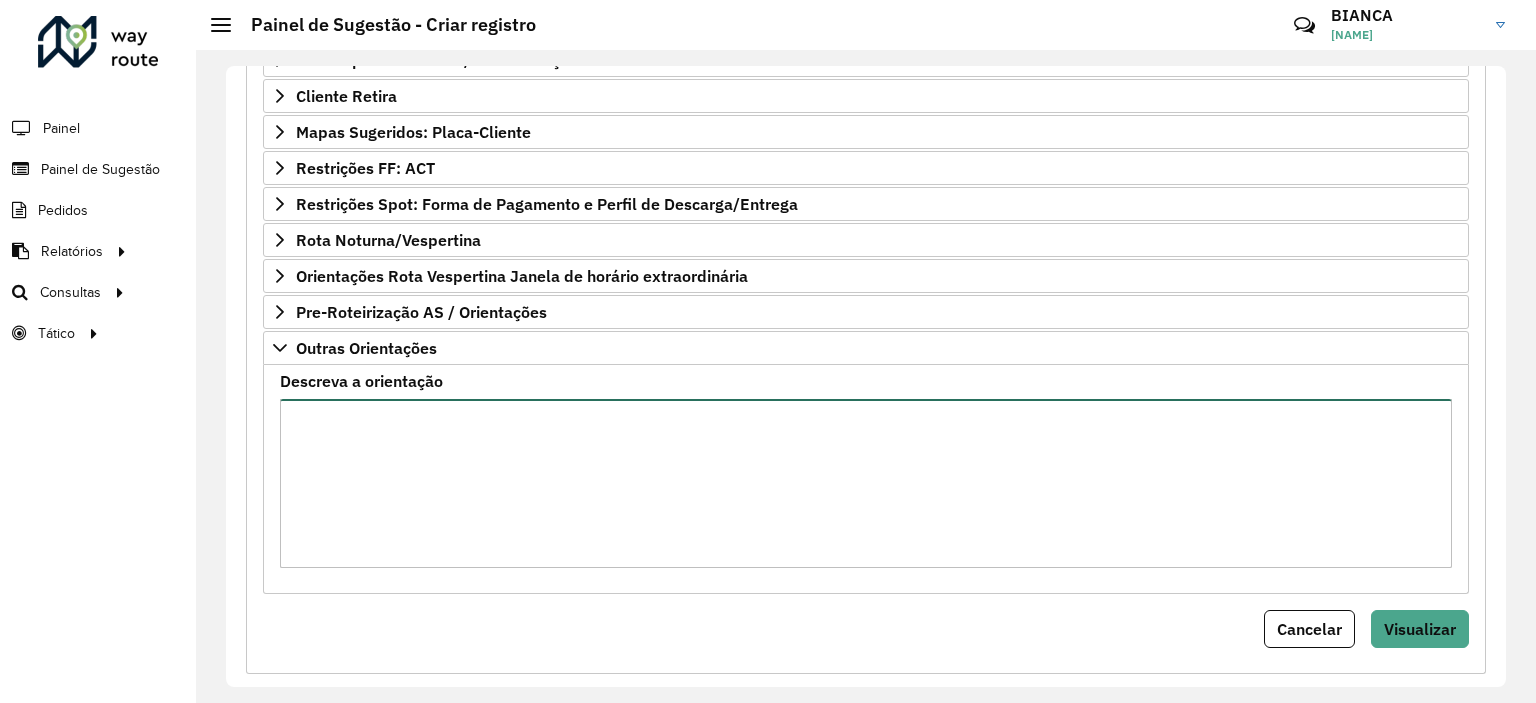 click on "Descreva a orientação" at bounding box center [866, 483] 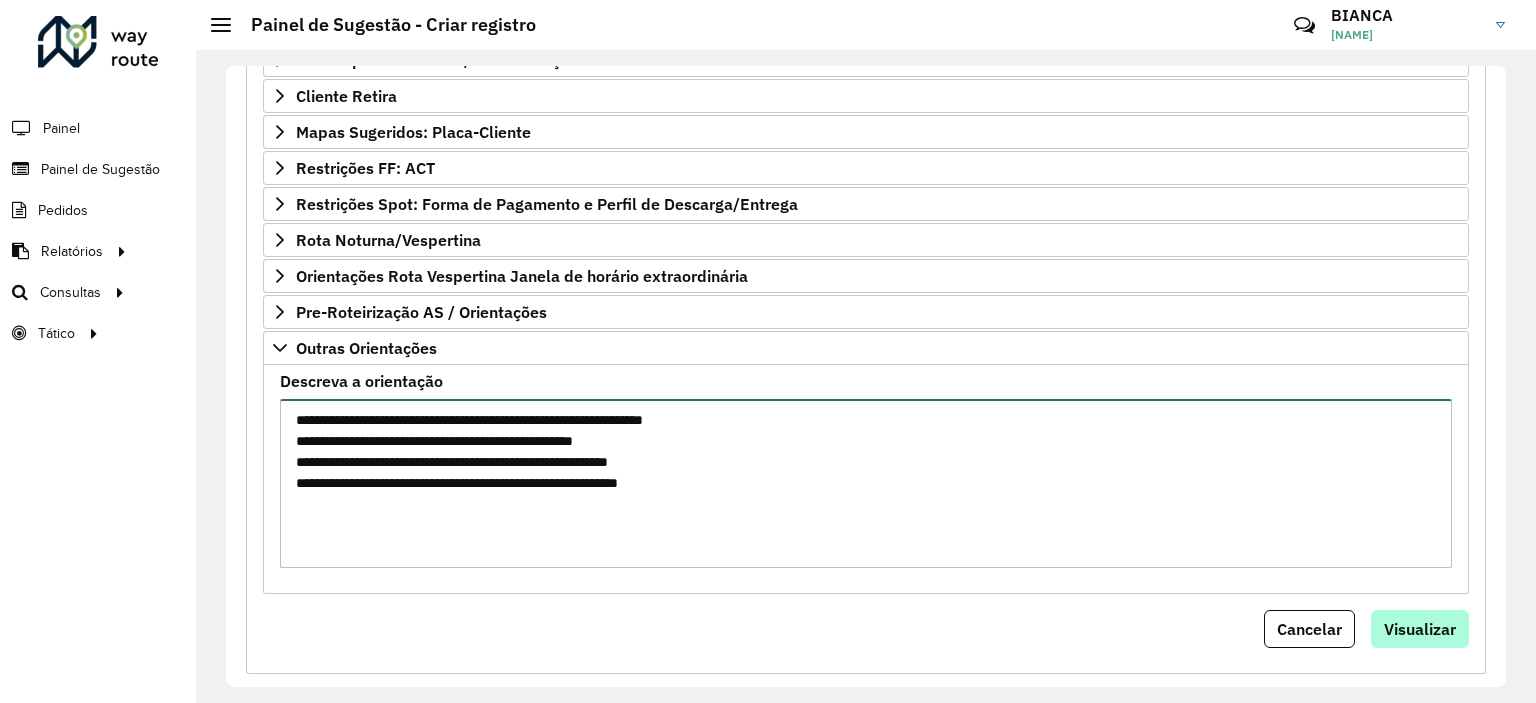 type on "**********" 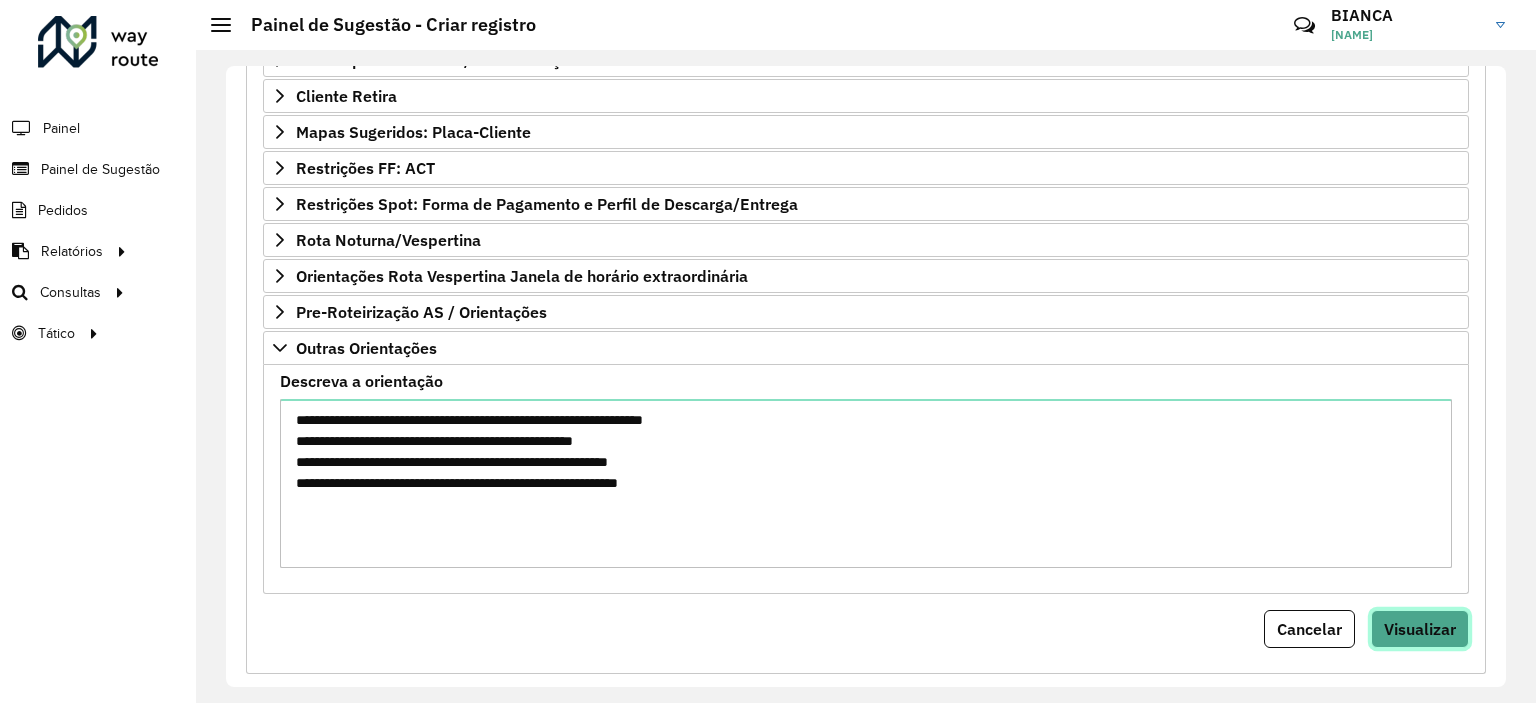 click on "Visualizar" at bounding box center (1420, 629) 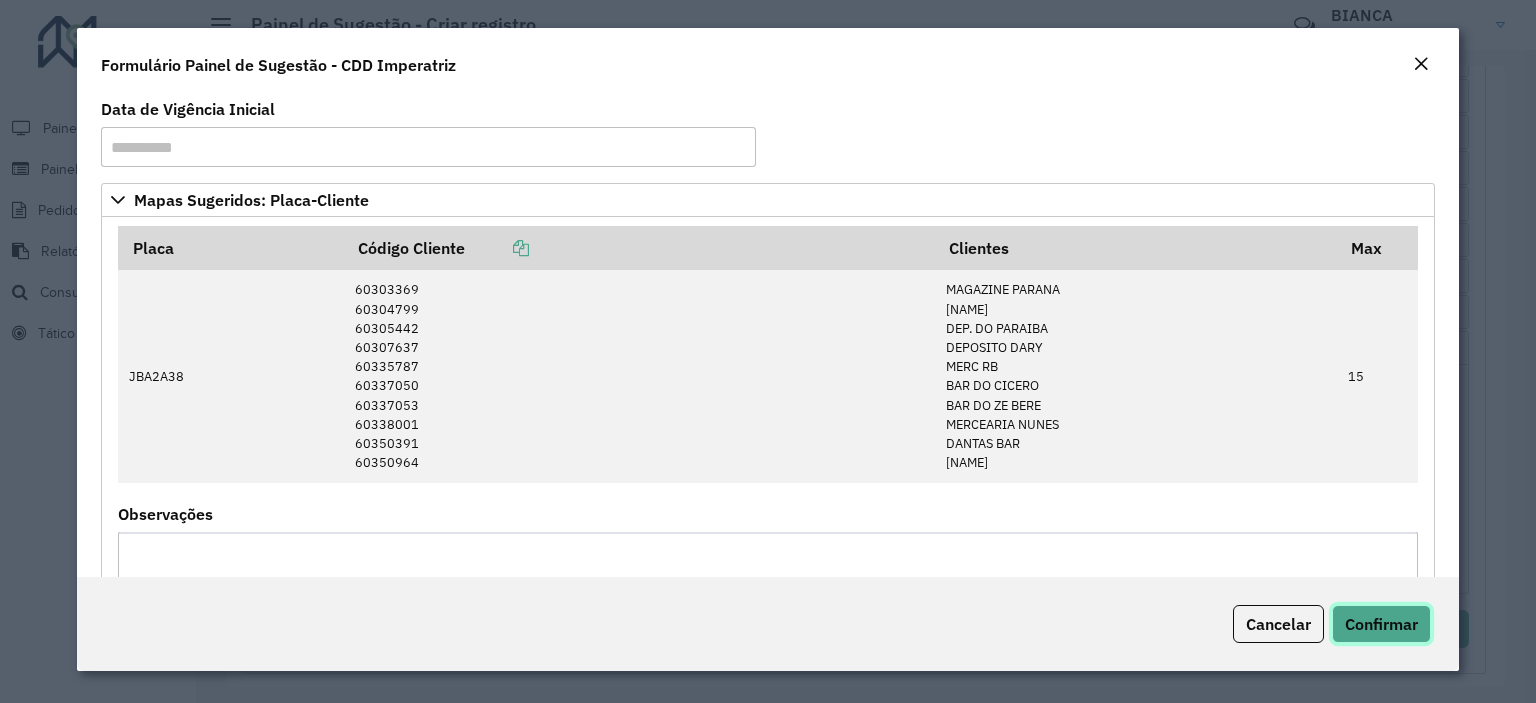 click on "Confirmar" 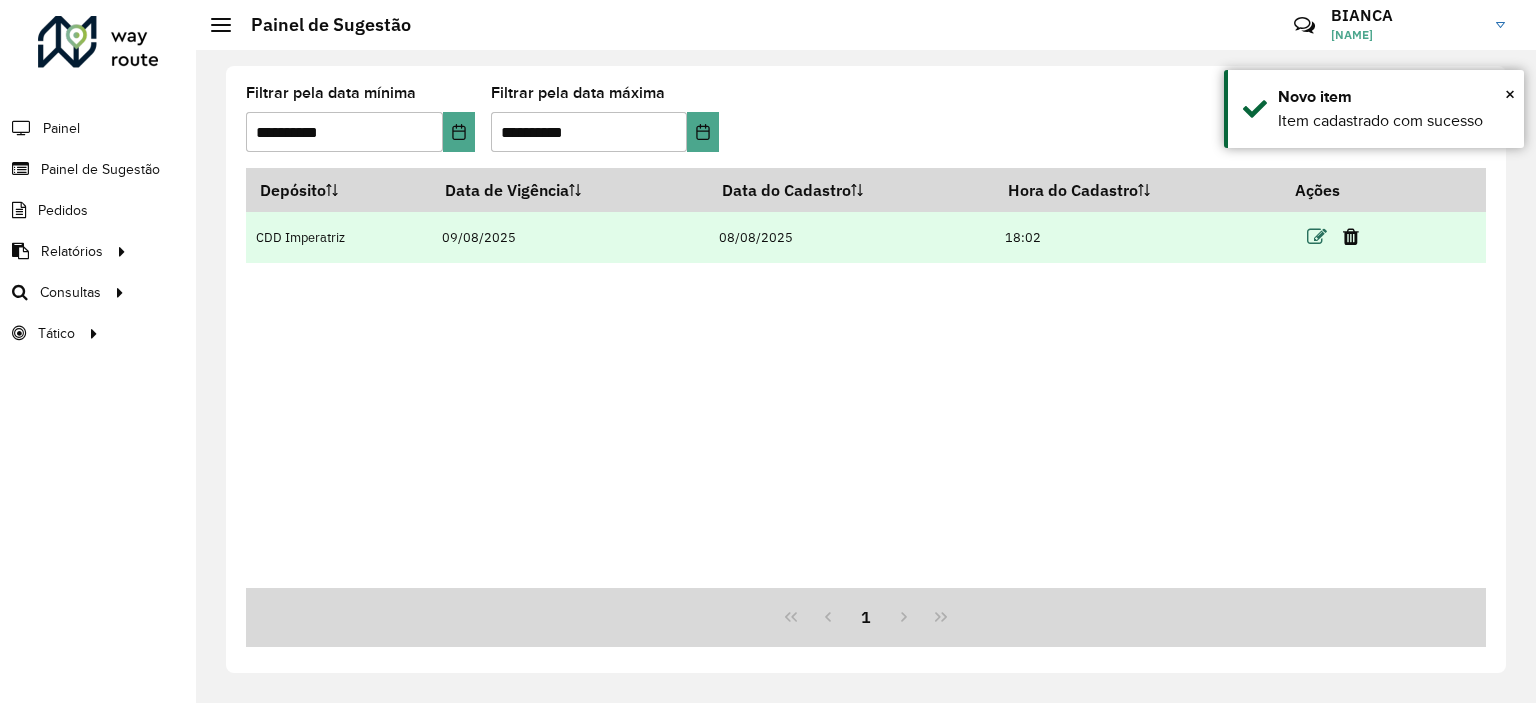 click at bounding box center (1317, 237) 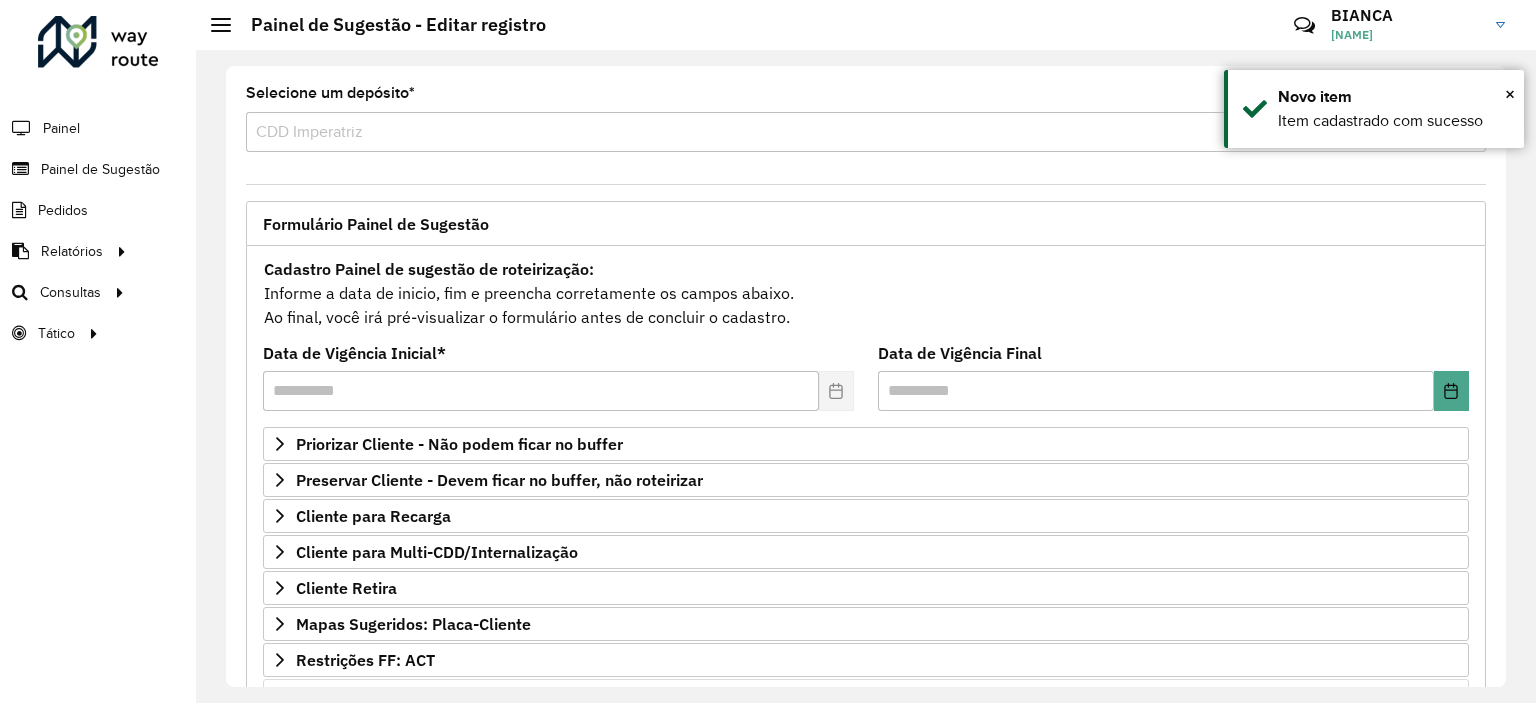 scroll, scrollTop: 286, scrollLeft: 0, axis: vertical 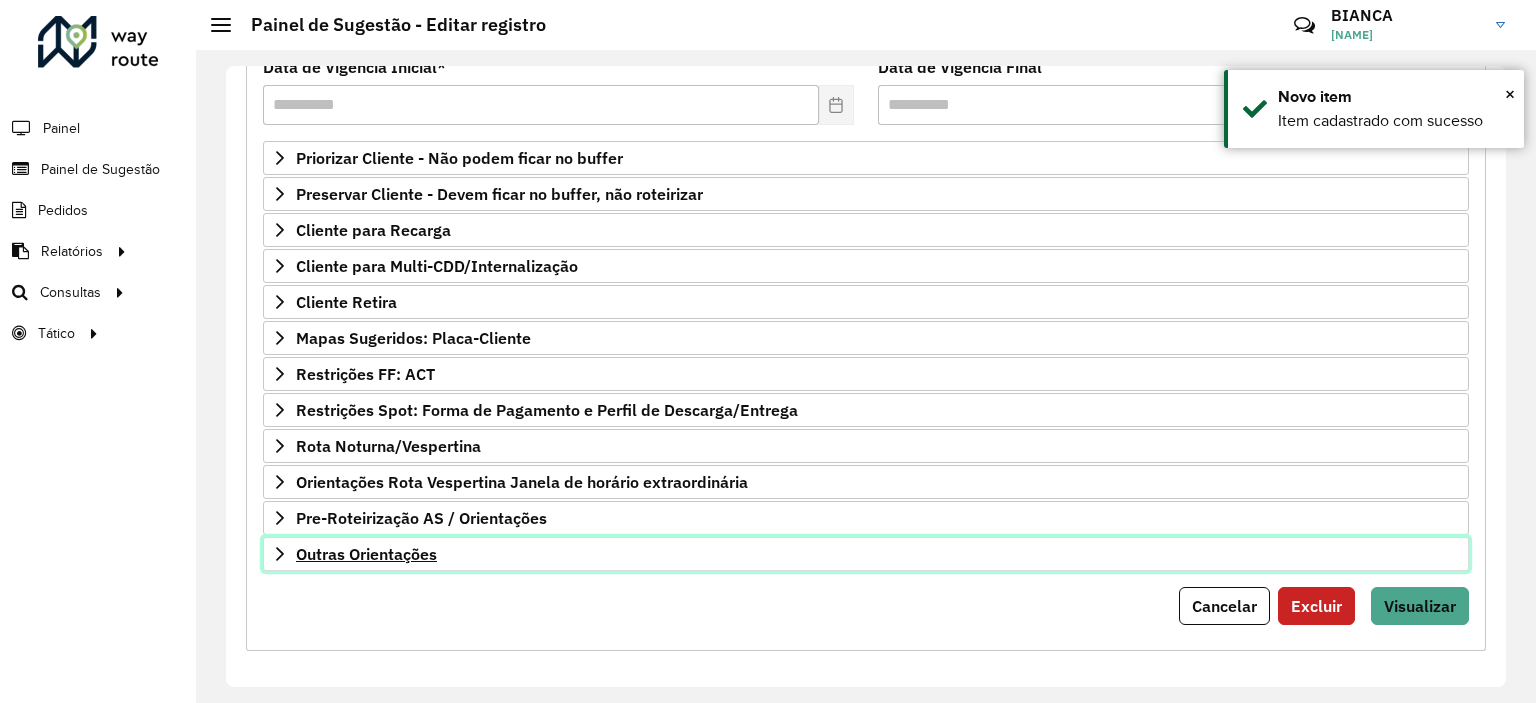 click on "Outras Orientações" at bounding box center (366, 554) 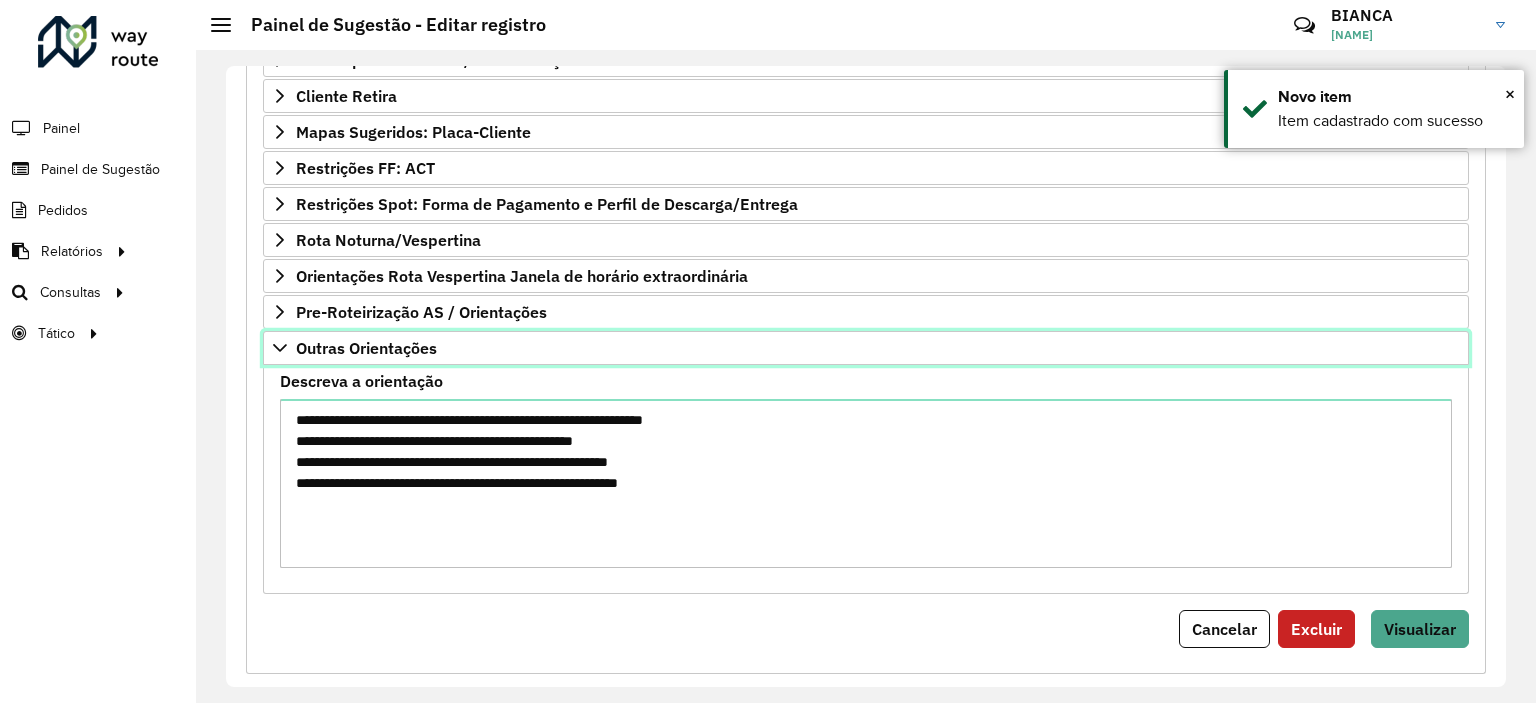 scroll, scrollTop: 504, scrollLeft: 0, axis: vertical 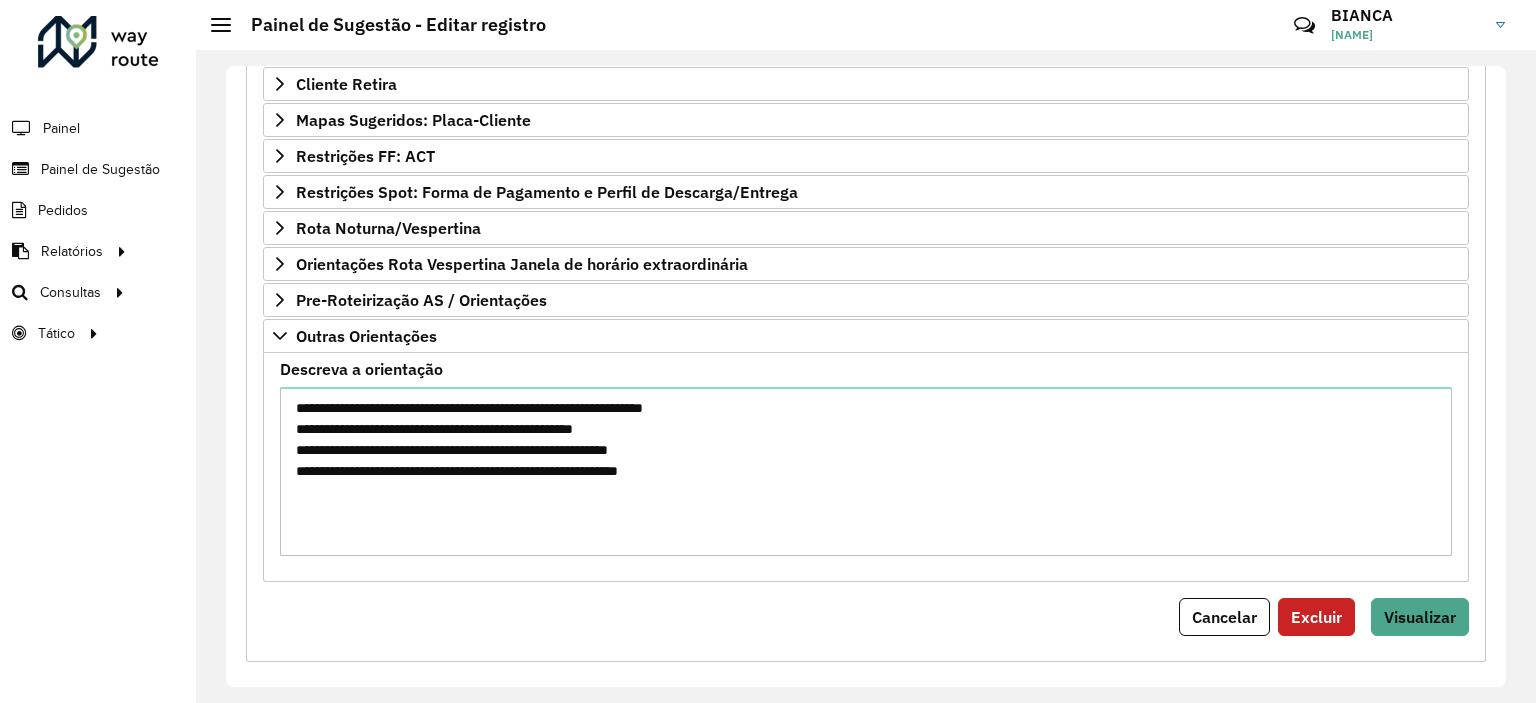 click on "Cancelar   Excluir   Visualizar" at bounding box center [866, 617] 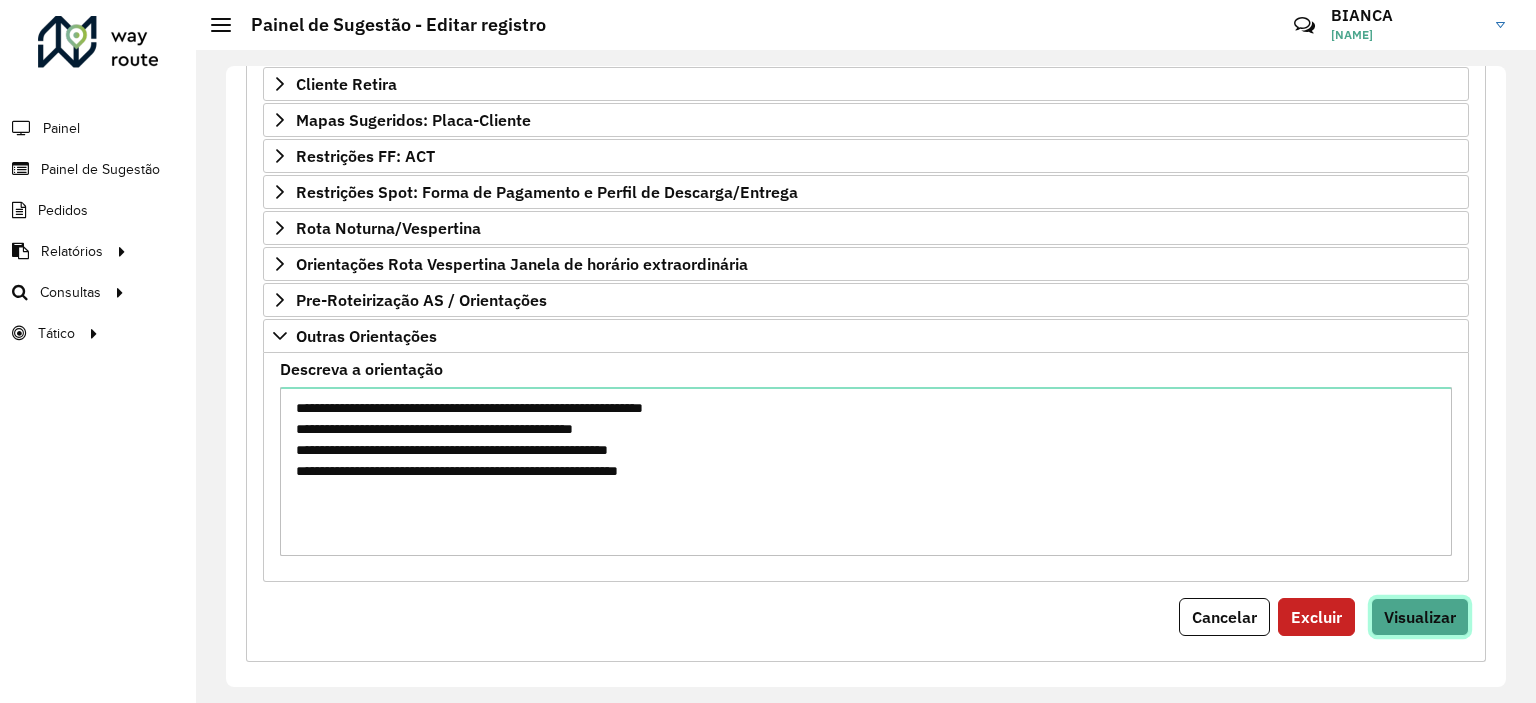 click on "Visualizar" at bounding box center [1420, 617] 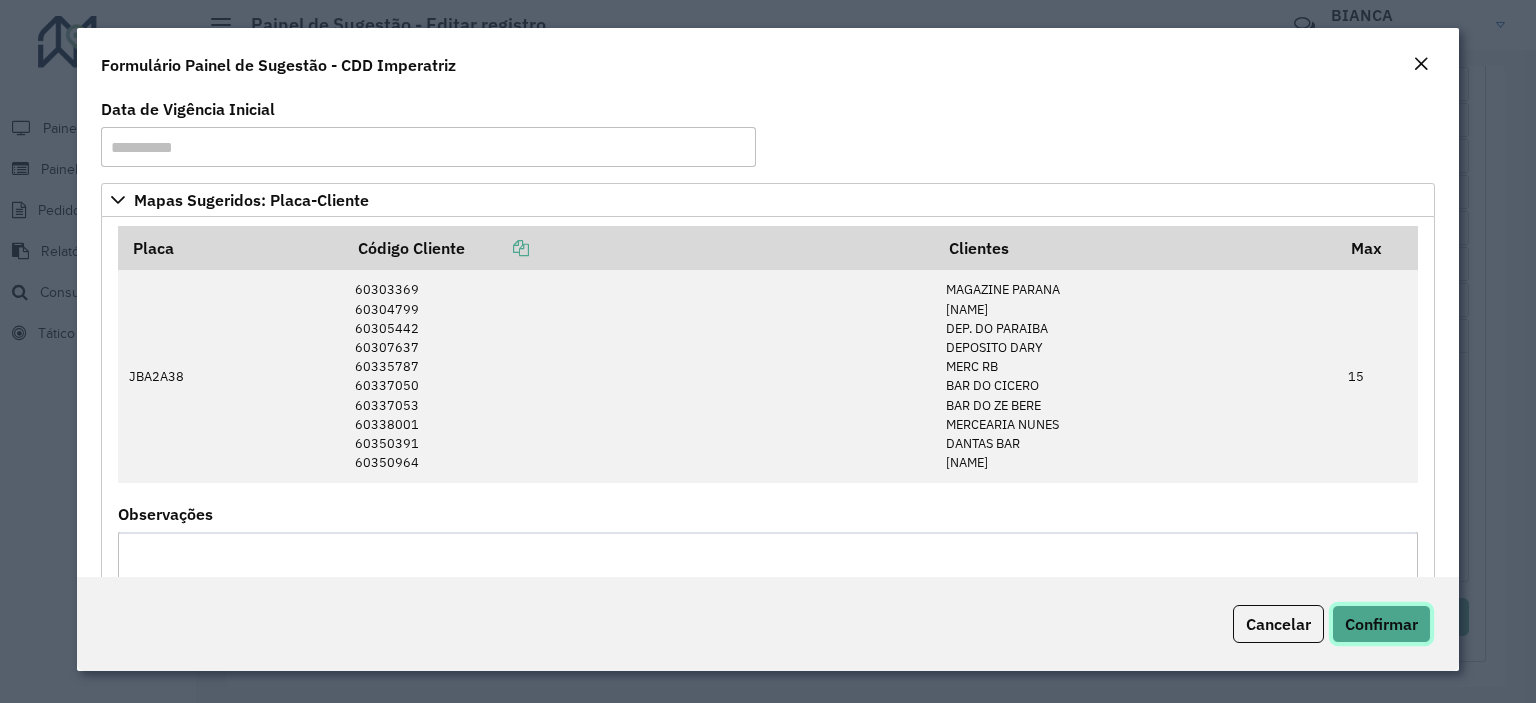 click on "Confirmar" 